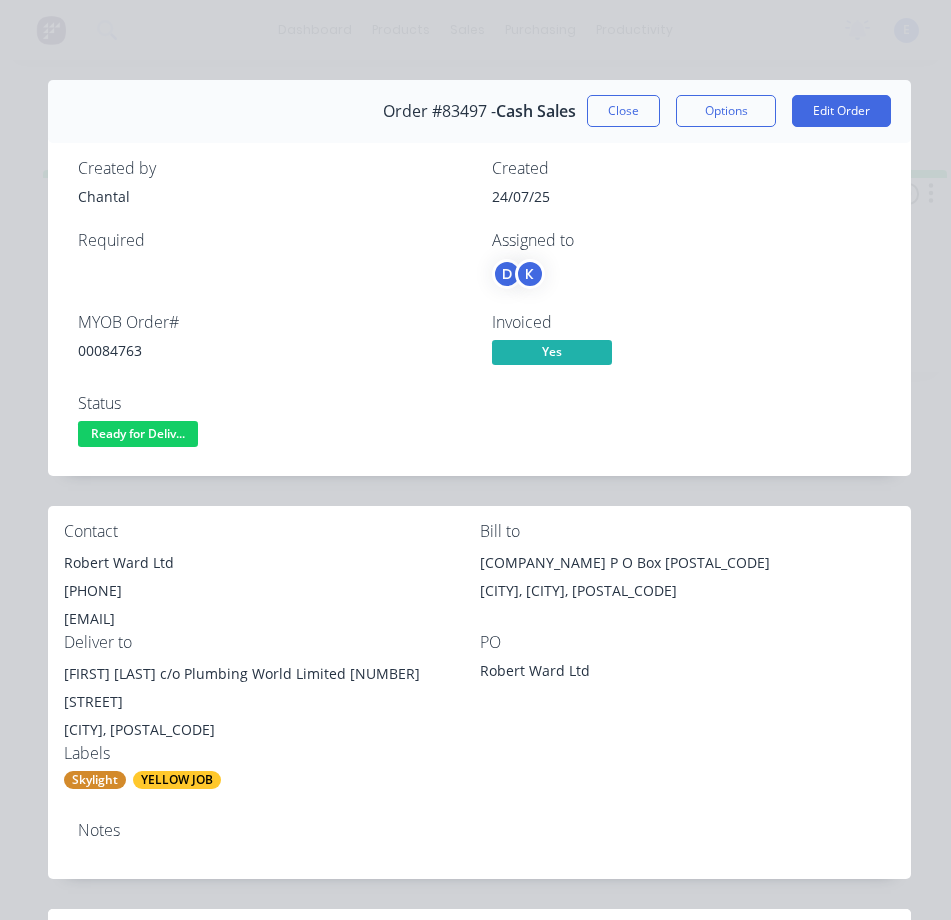 scroll, scrollTop: 0, scrollLeft: 0, axis: both 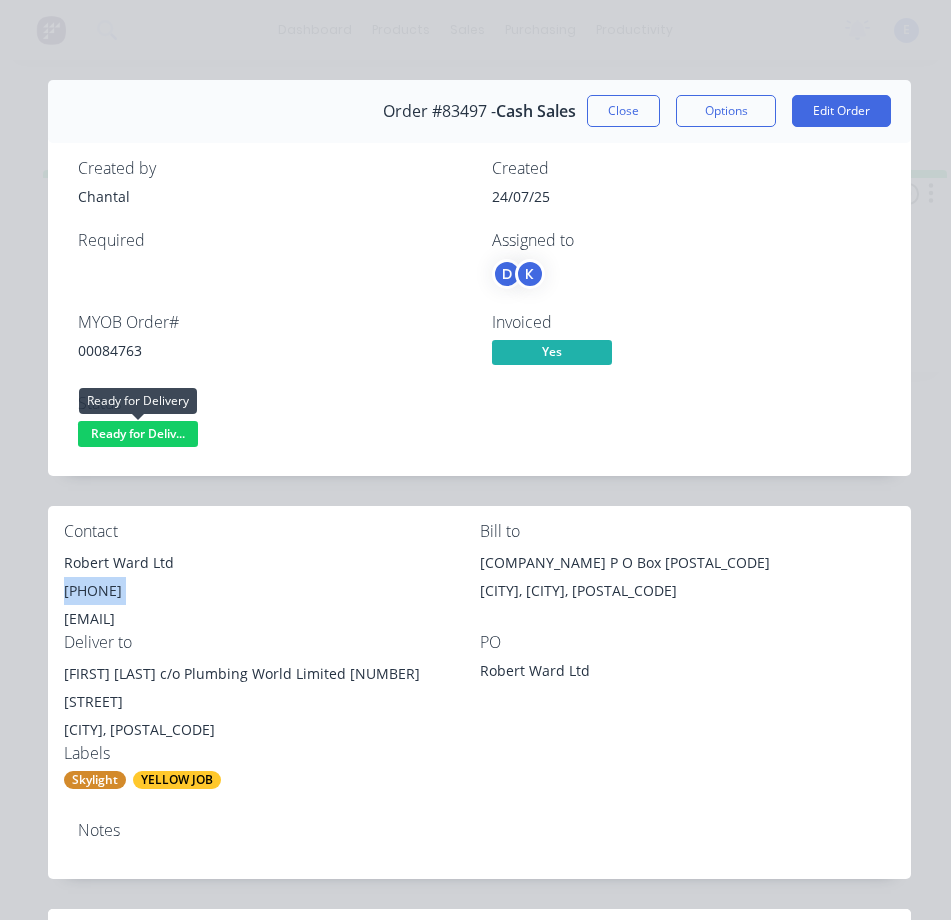 click on "Ready for Deliv..." at bounding box center [138, 433] 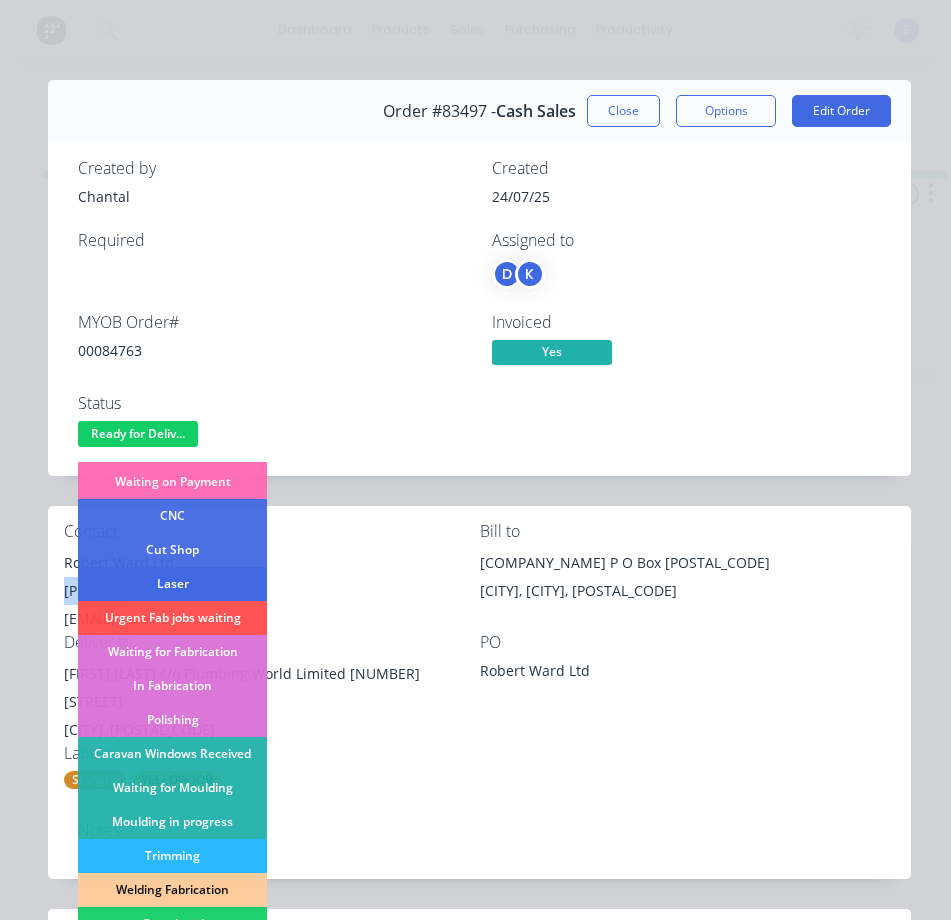 scroll, scrollTop: 200, scrollLeft: 0, axis: vertical 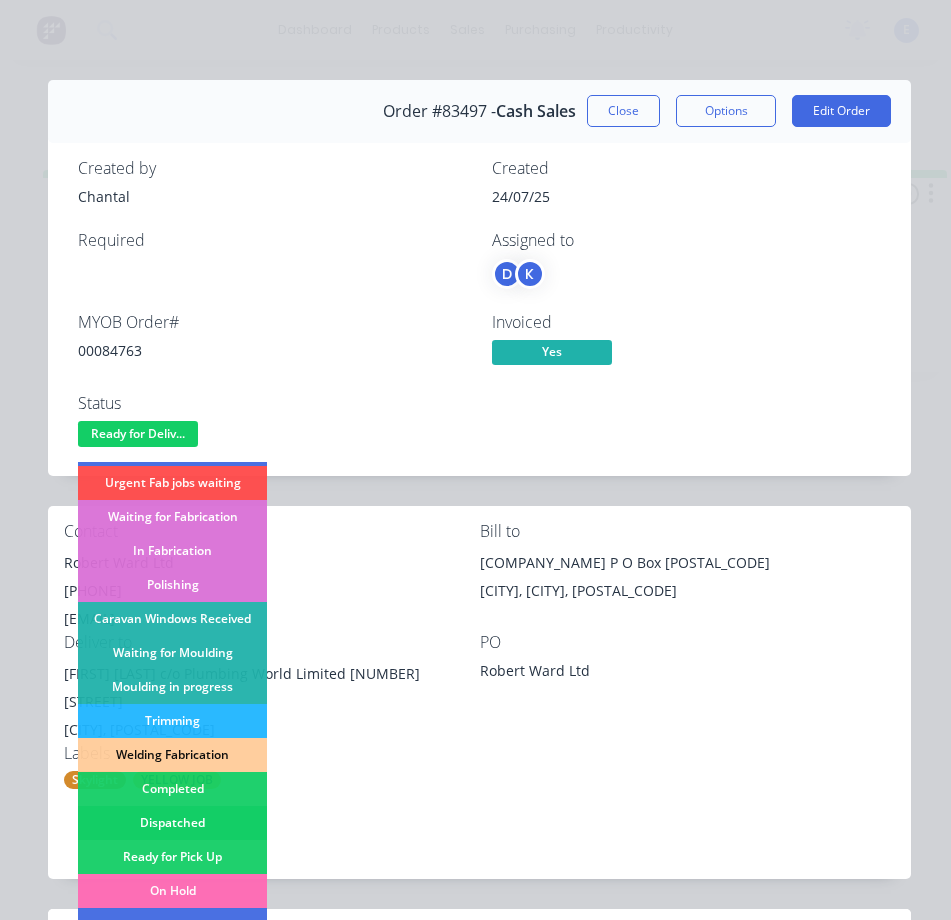 click on "Dispatched" at bounding box center [172, 823] 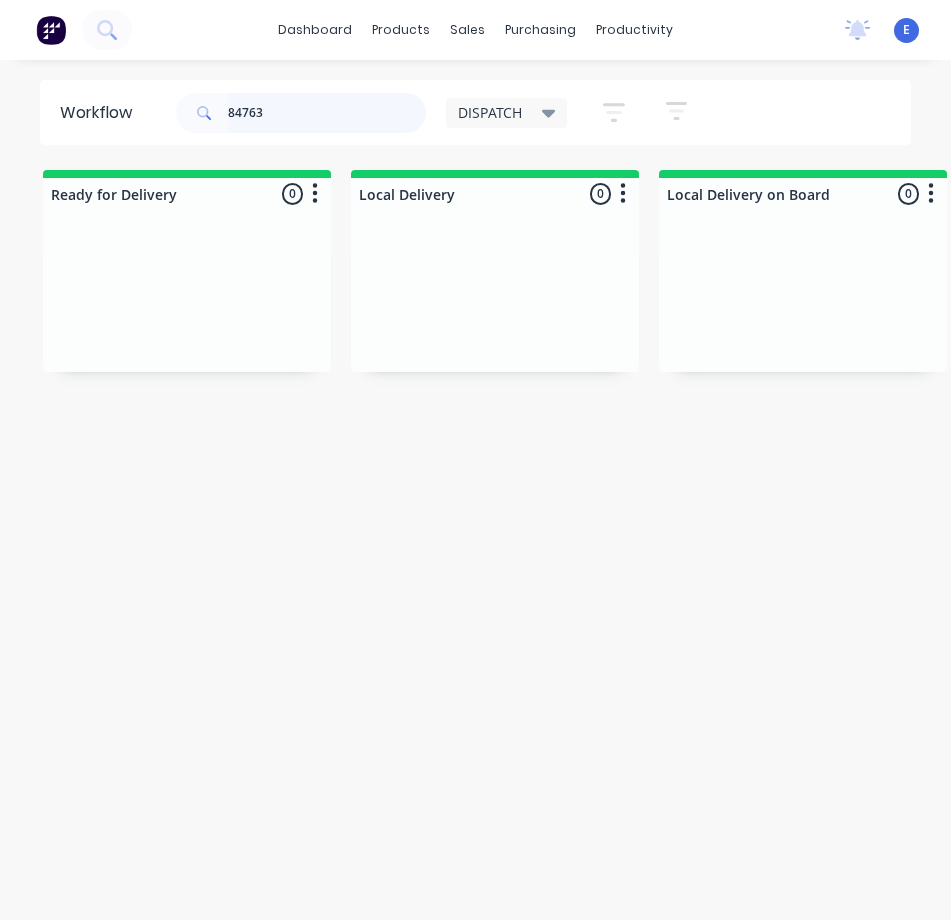 click on "84763" at bounding box center [327, 113] 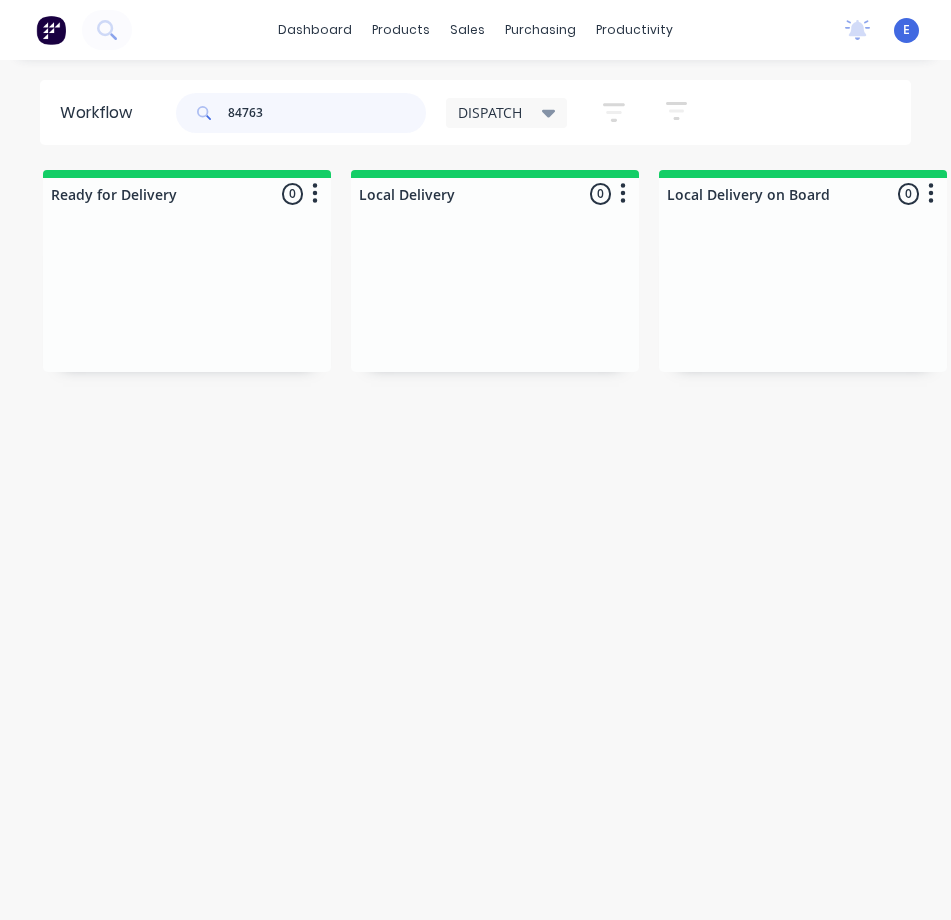 drag, startPoint x: 289, startPoint y: 101, endPoint x: 297, endPoint y: 109, distance: 11.313708 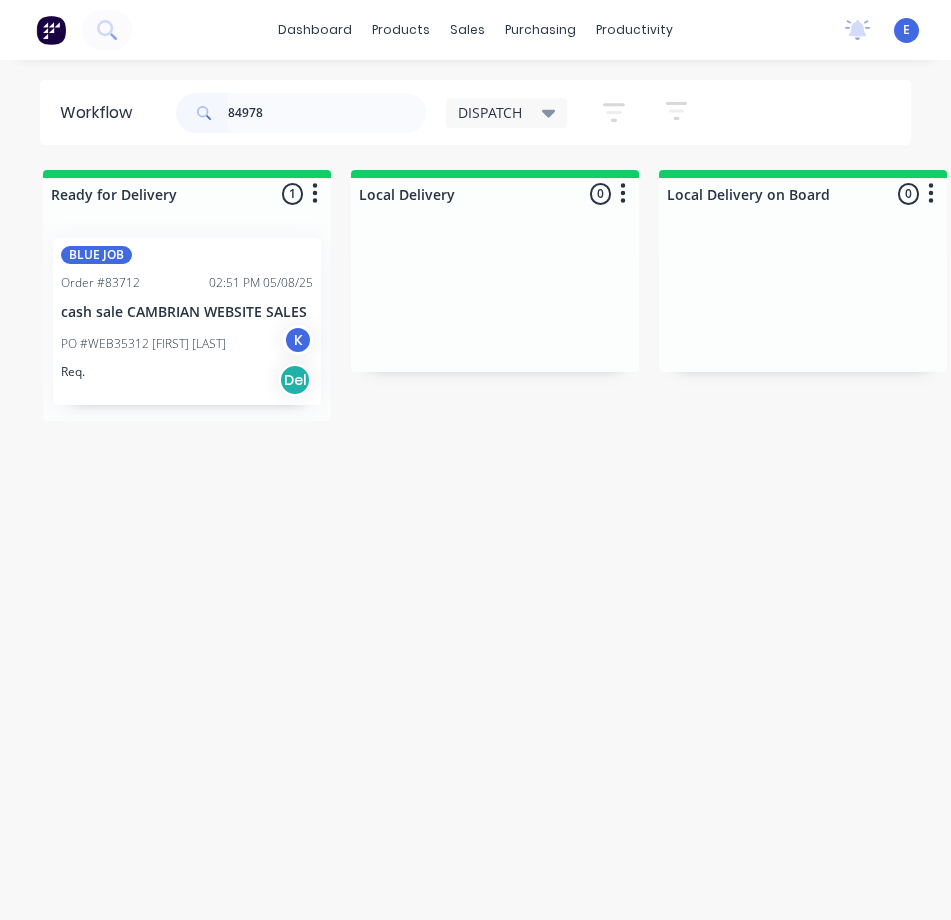 click on "Req. Del" at bounding box center [187, 380] 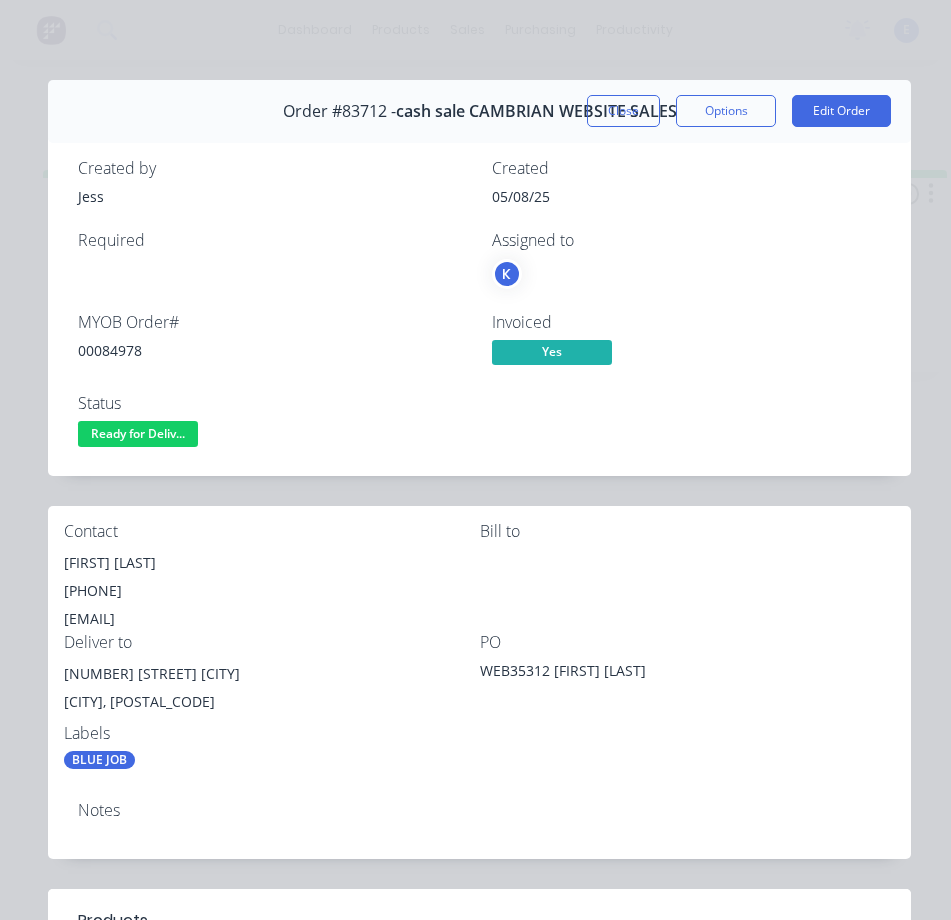 click on "00084978" at bounding box center (273, 350) 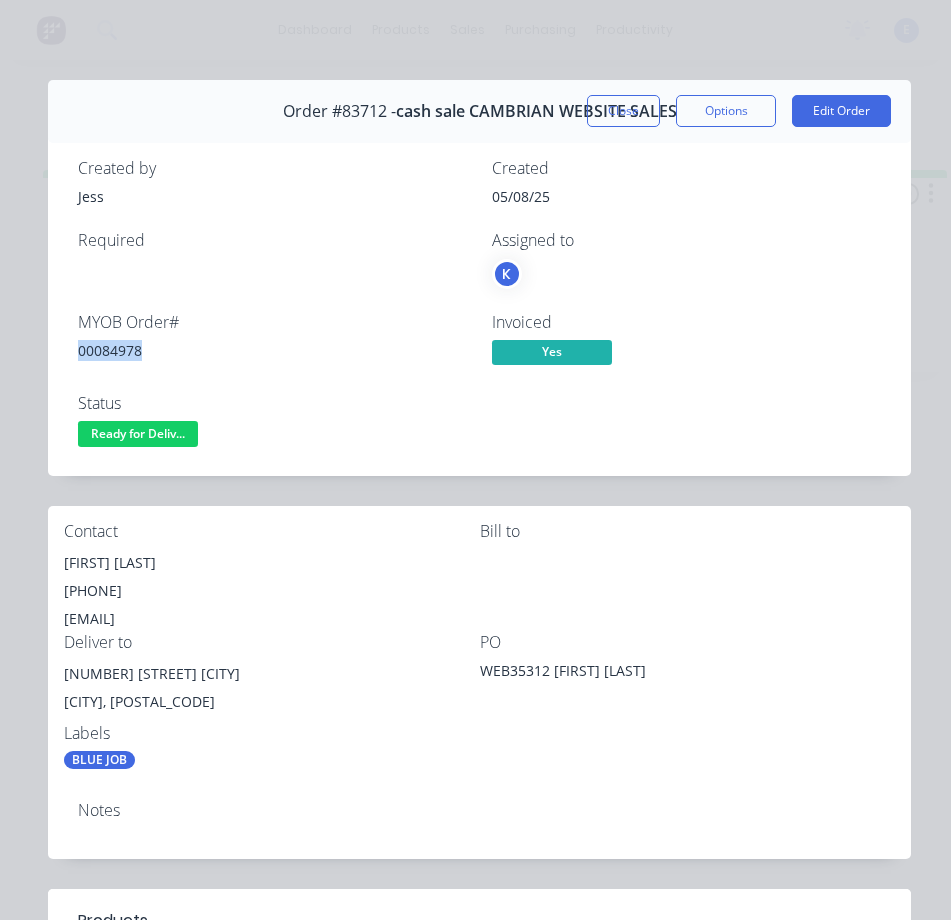 click on "00084978" at bounding box center (273, 350) 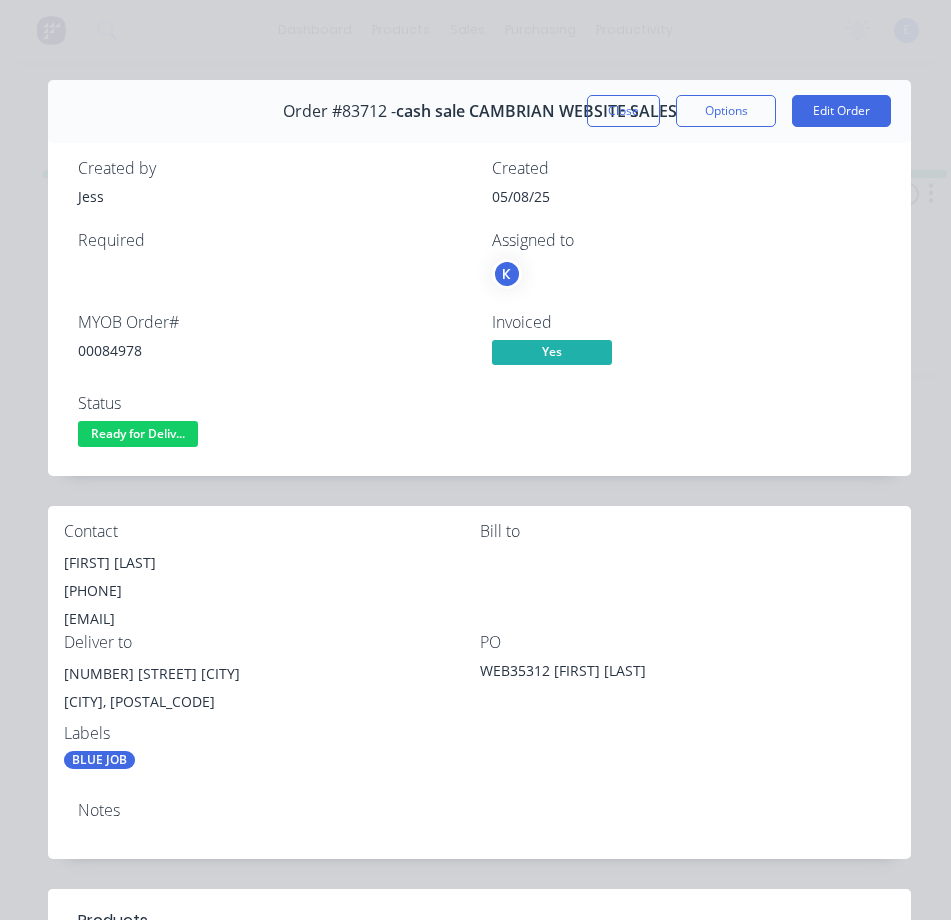 click on "[FIRST] [LAST]" at bounding box center (272, 563) 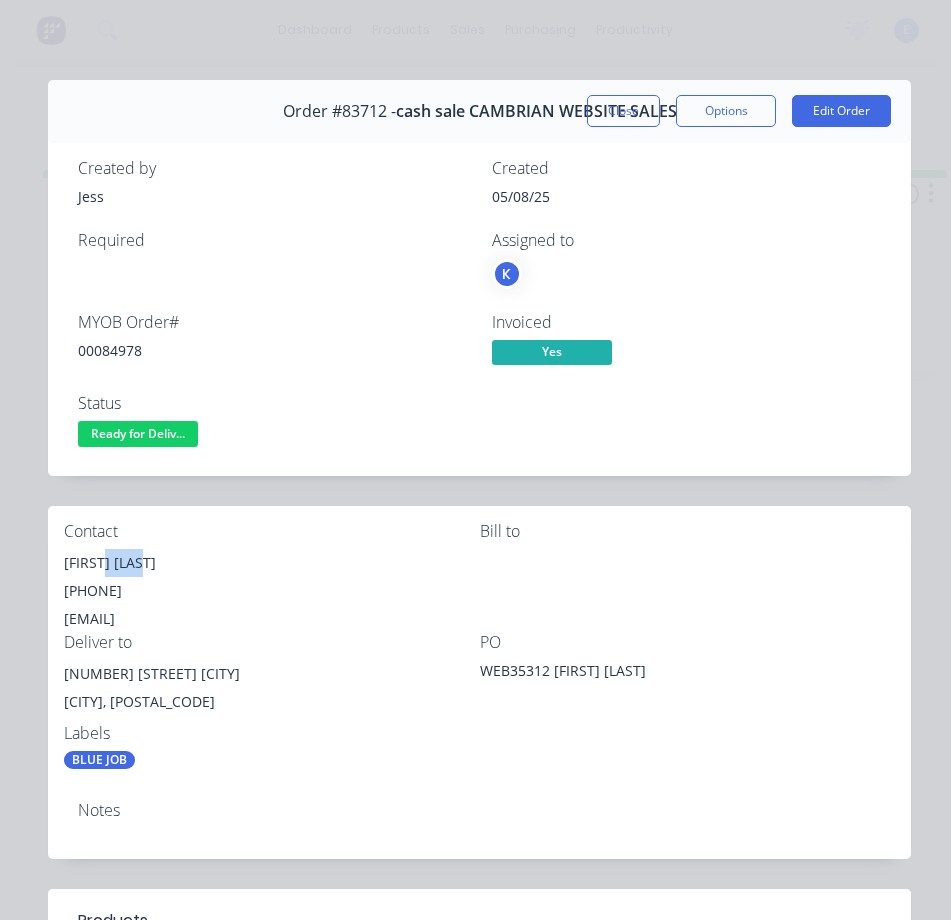 click on "[FIRST] [LAST]" at bounding box center (272, 563) 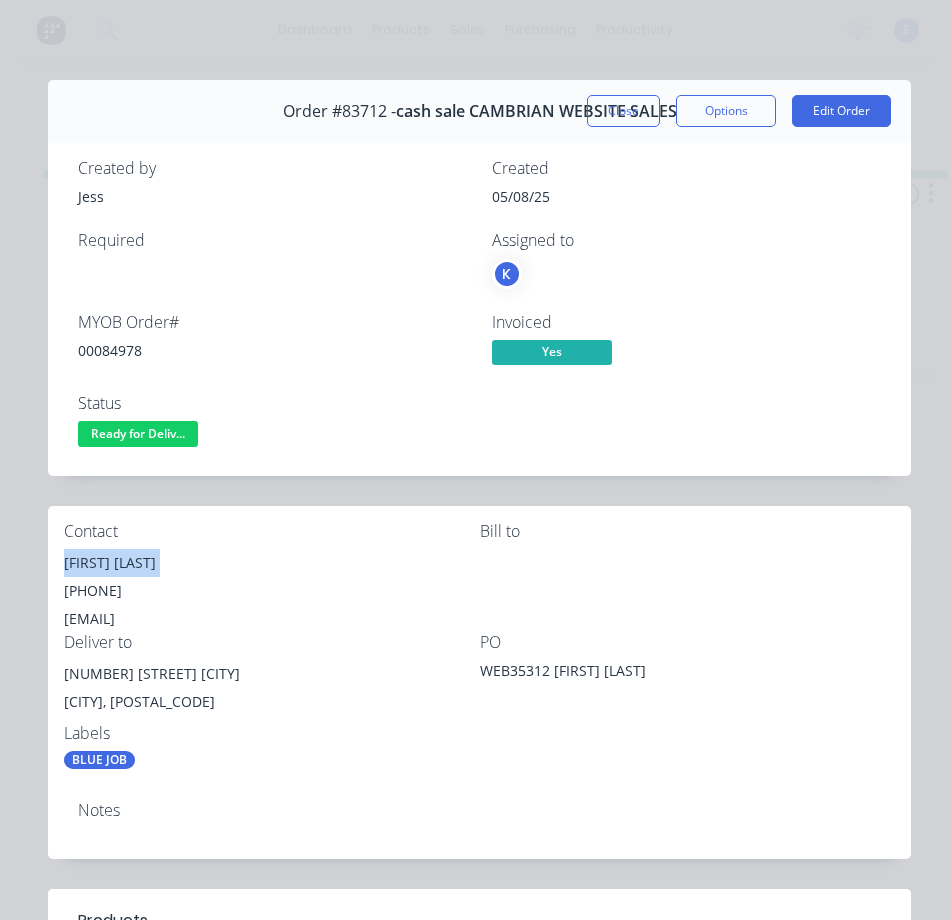 click on "[FIRST] [LAST]" at bounding box center (272, 563) 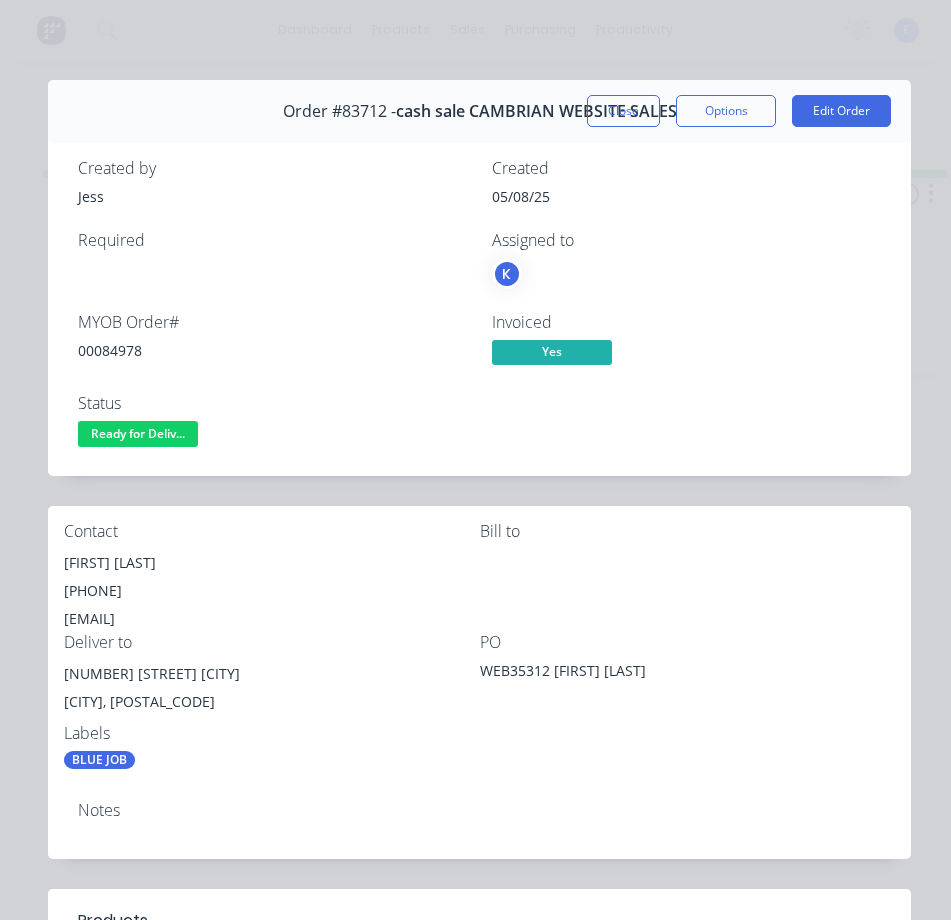 click on "[PHONE]" at bounding box center (272, 591) 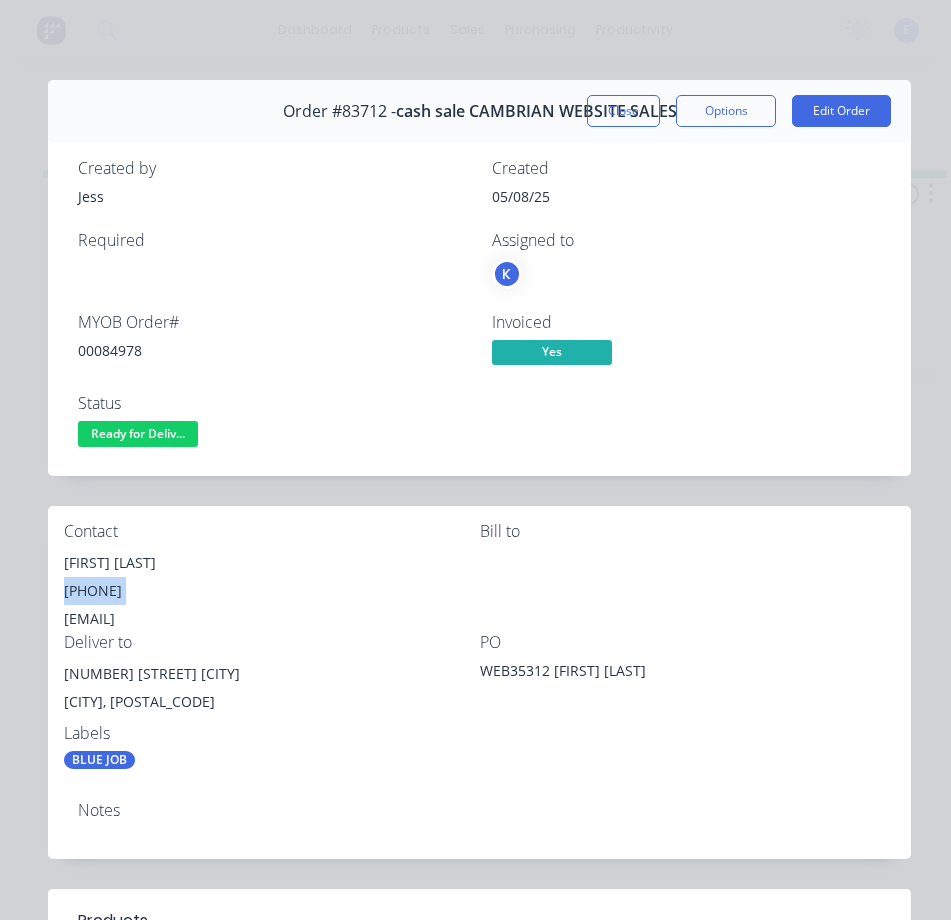 click on "[PHONE]" at bounding box center [272, 591] 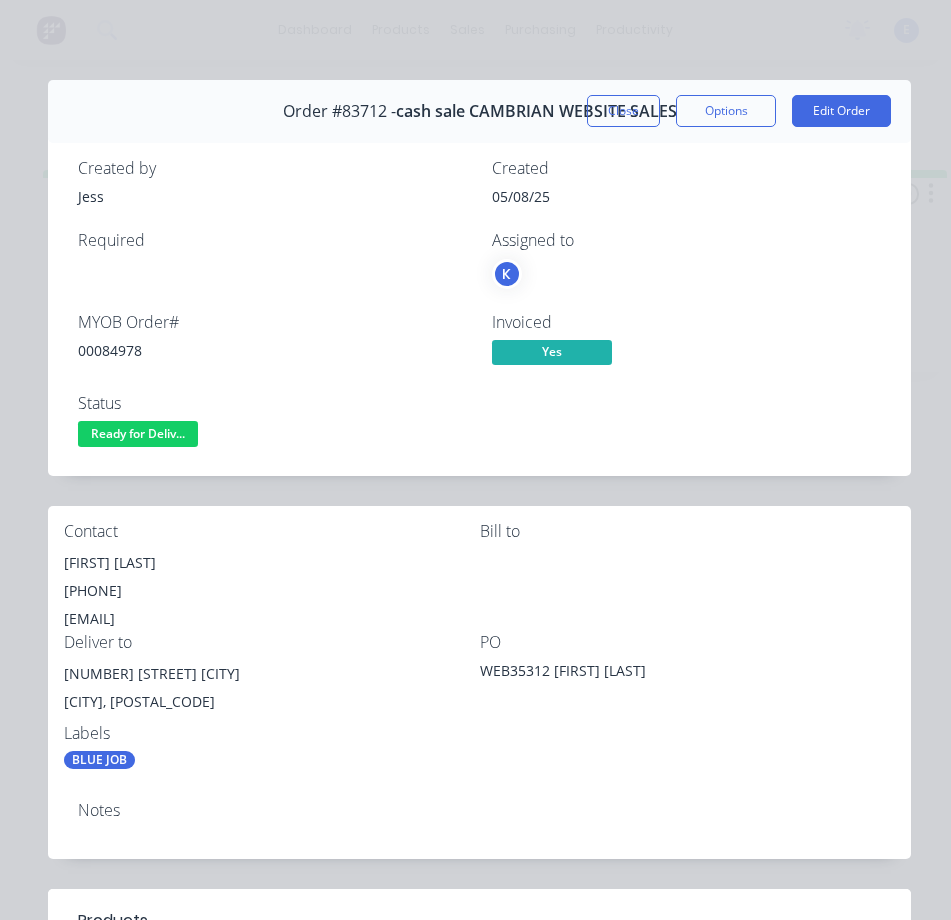 click on "[EMAIL]" at bounding box center (272, 619) 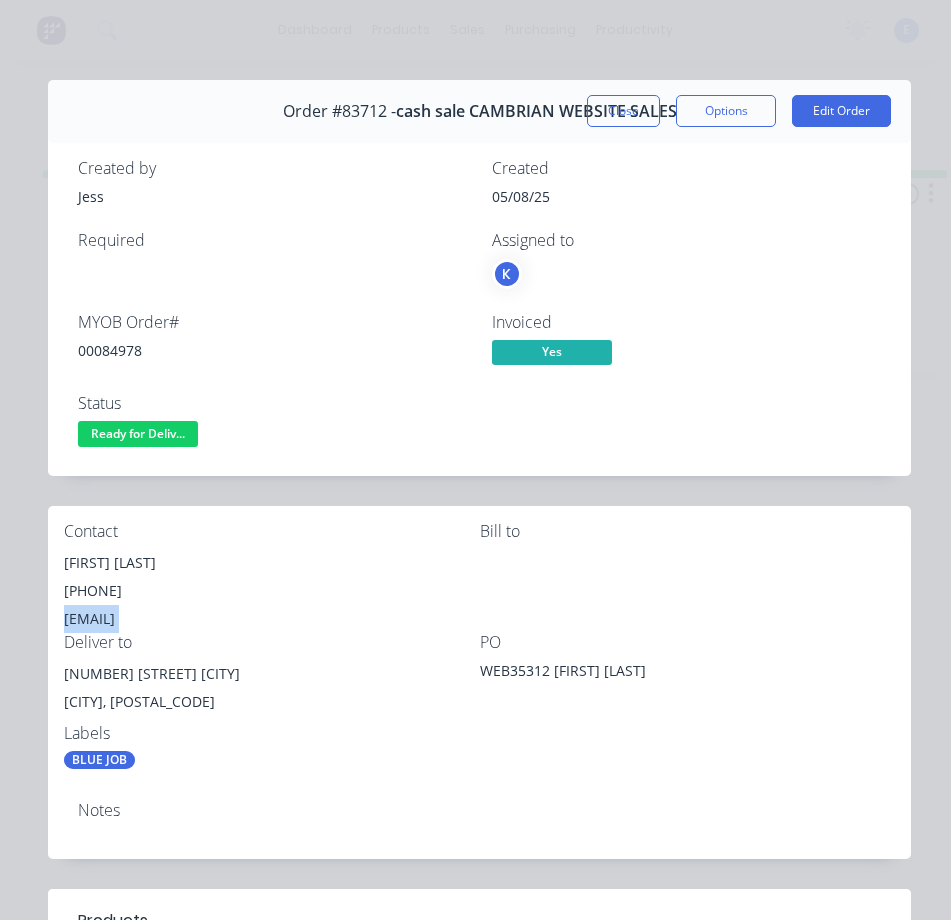 click on "[EMAIL]" at bounding box center (272, 619) 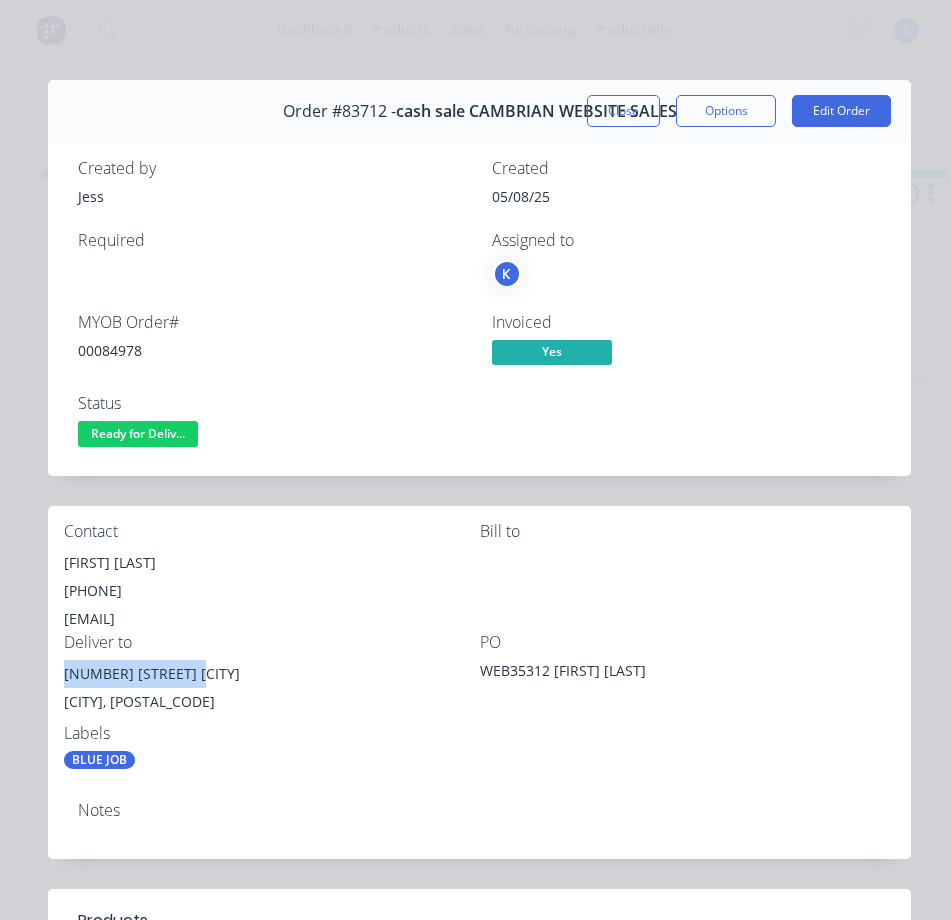drag, startPoint x: 210, startPoint y: 668, endPoint x: 67, endPoint y: 677, distance: 143.28294 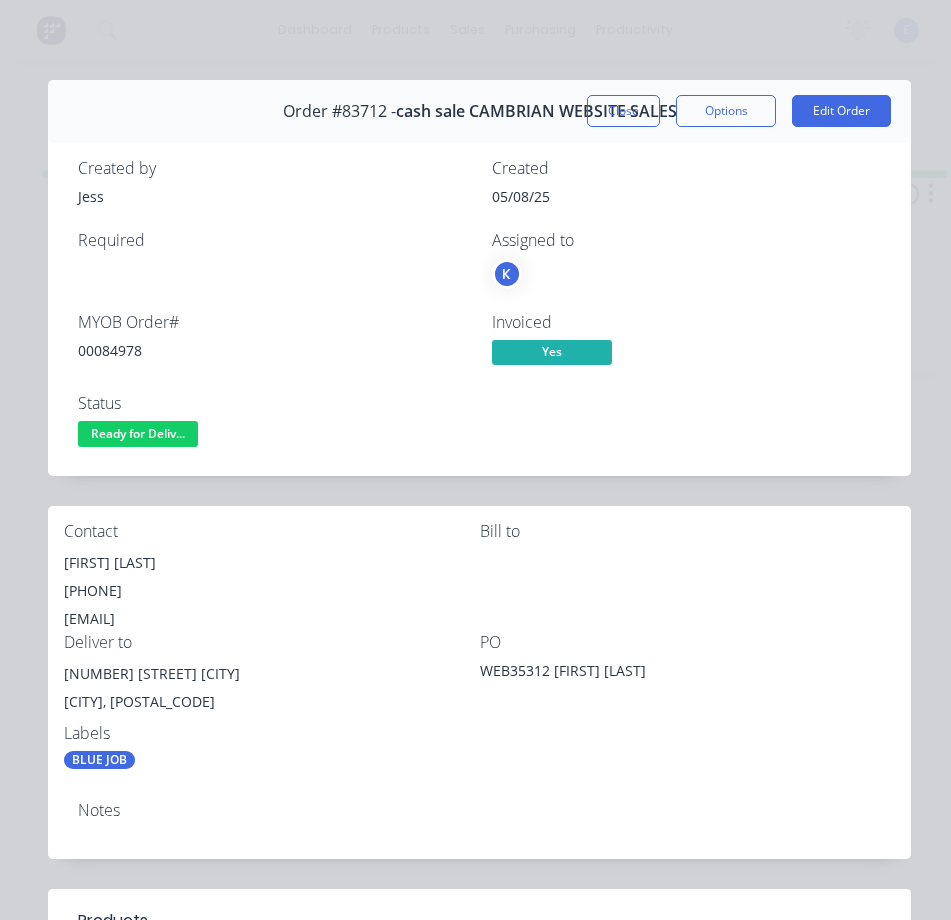 click on "Deliver to [NUMBER] [STREET] [CITY] [CITY], [POSTAL_CODE]" at bounding box center (272, 678) 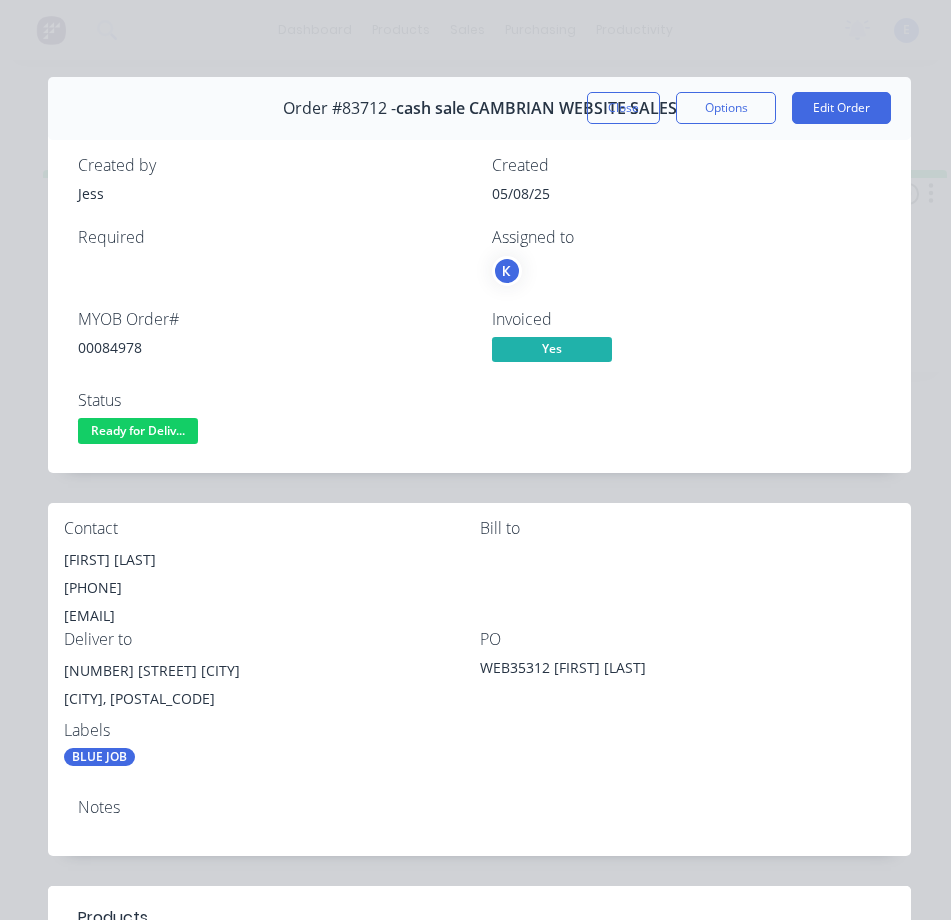 scroll, scrollTop: 0, scrollLeft: 0, axis: both 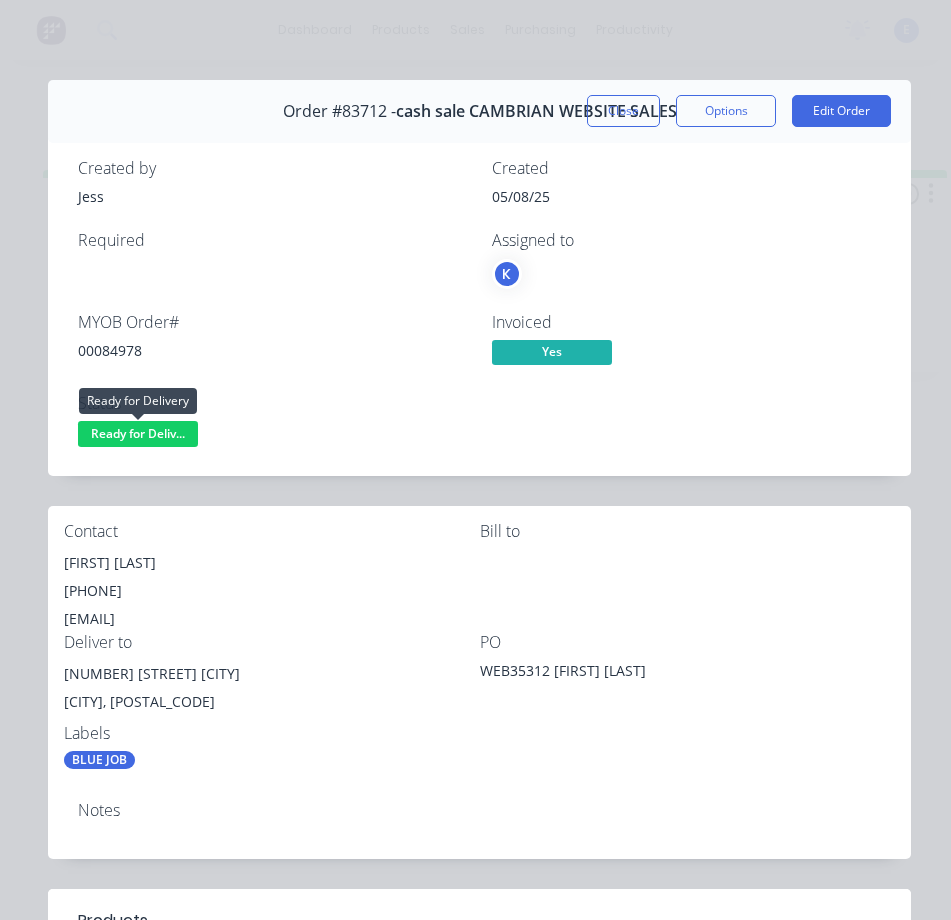 click on "Status Ready for Deliv..." at bounding box center [273, 423] 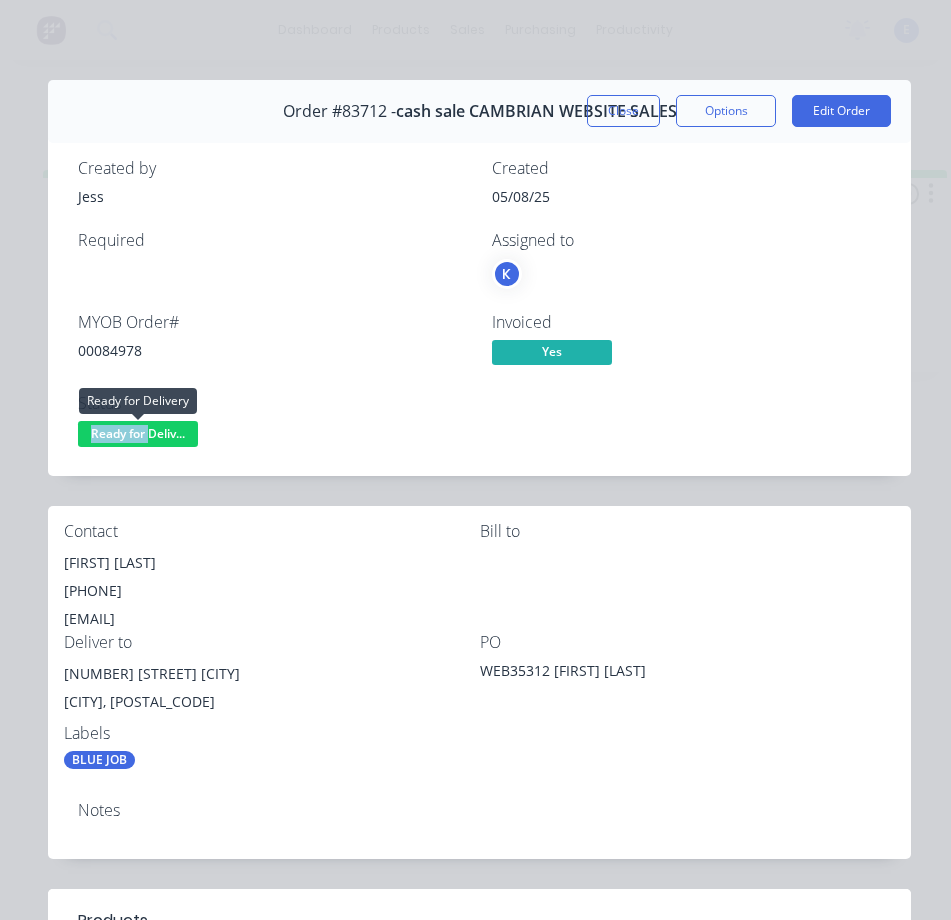click on "Ready for Deliv..." at bounding box center [138, 433] 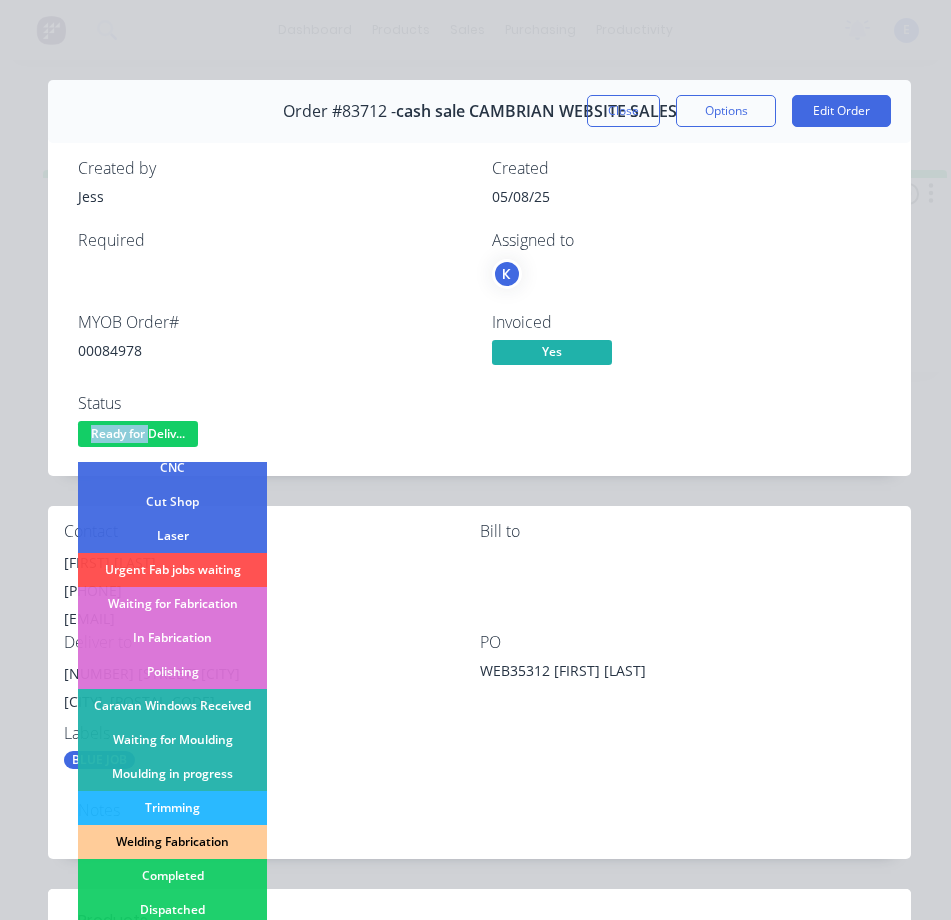 scroll, scrollTop: 200, scrollLeft: 0, axis: vertical 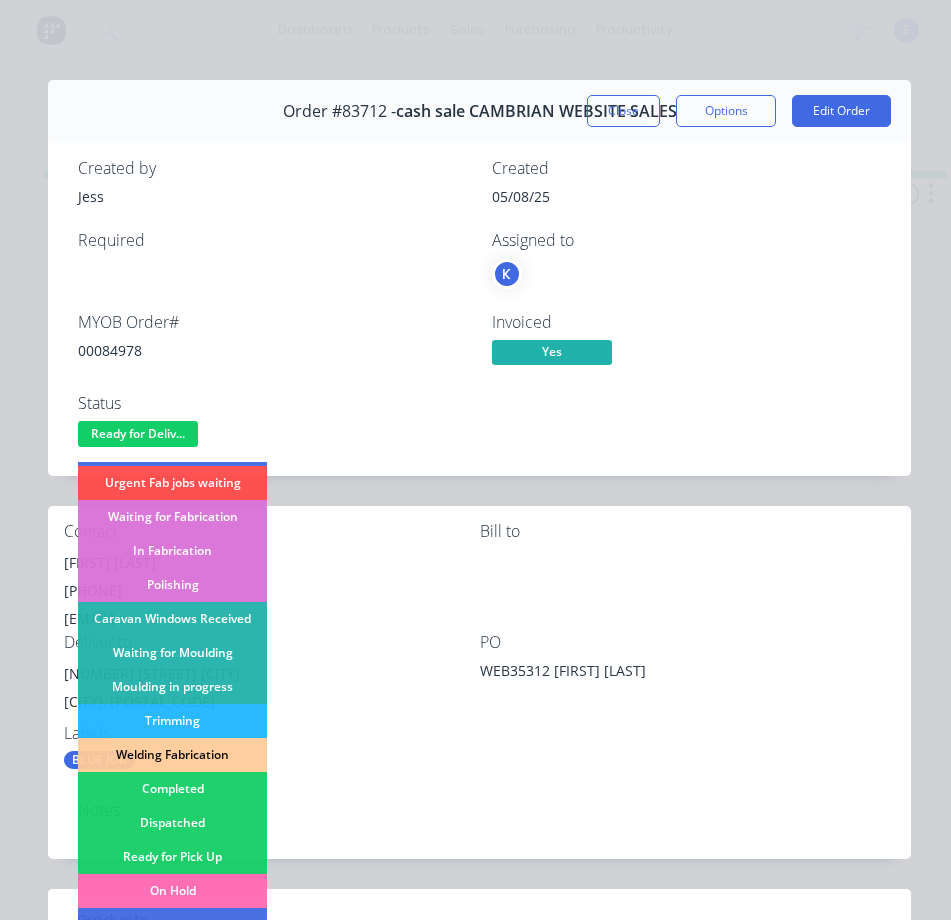 drag, startPoint x: 205, startPoint y: 821, endPoint x: 212, endPoint y: 812, distance: 11.401754 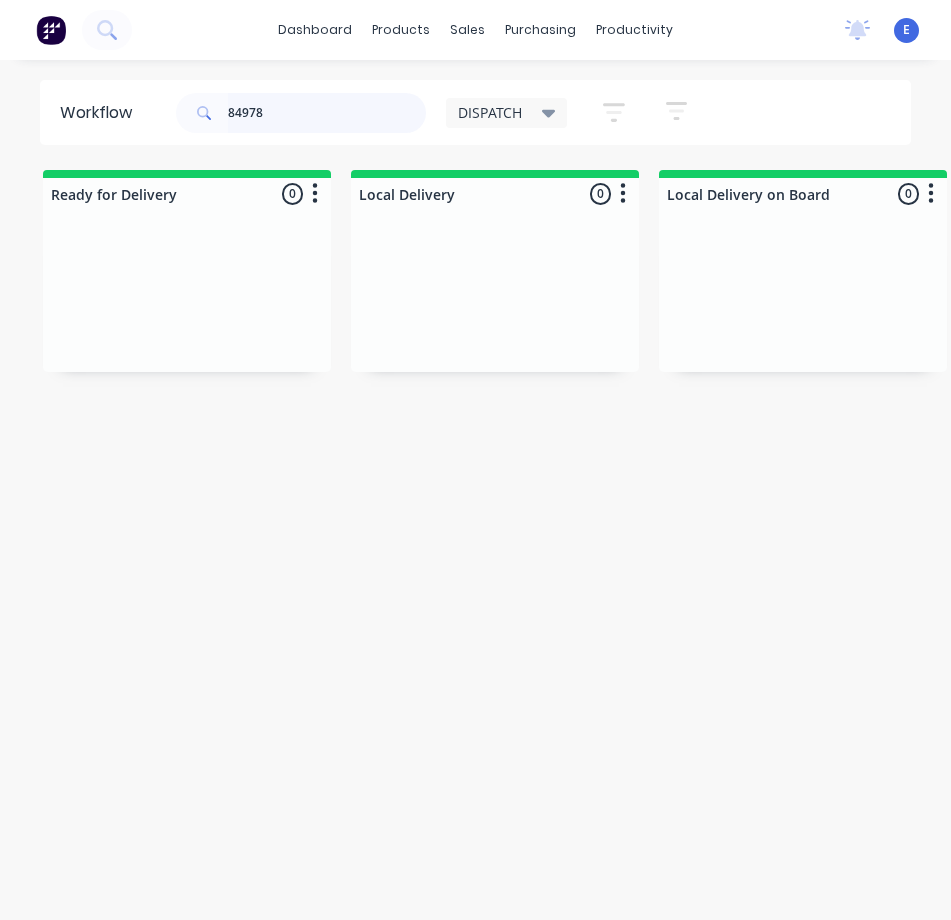 click on "84978" at bounding box center (327, 113) 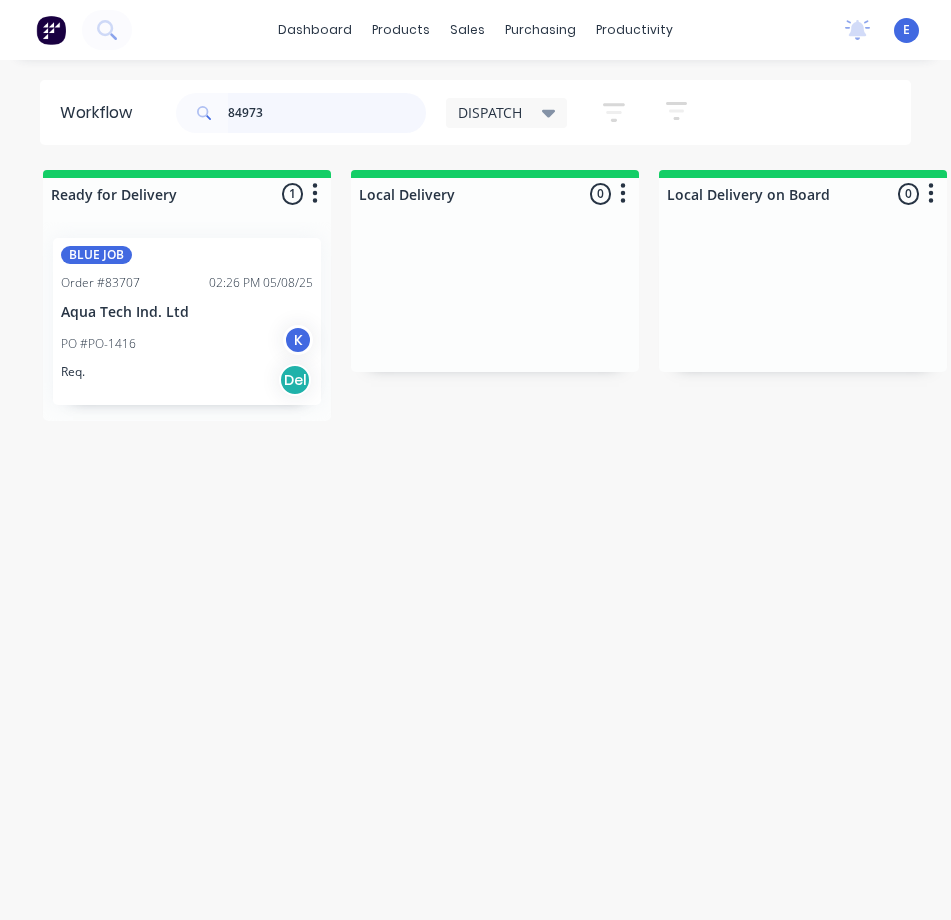 type on "84973" 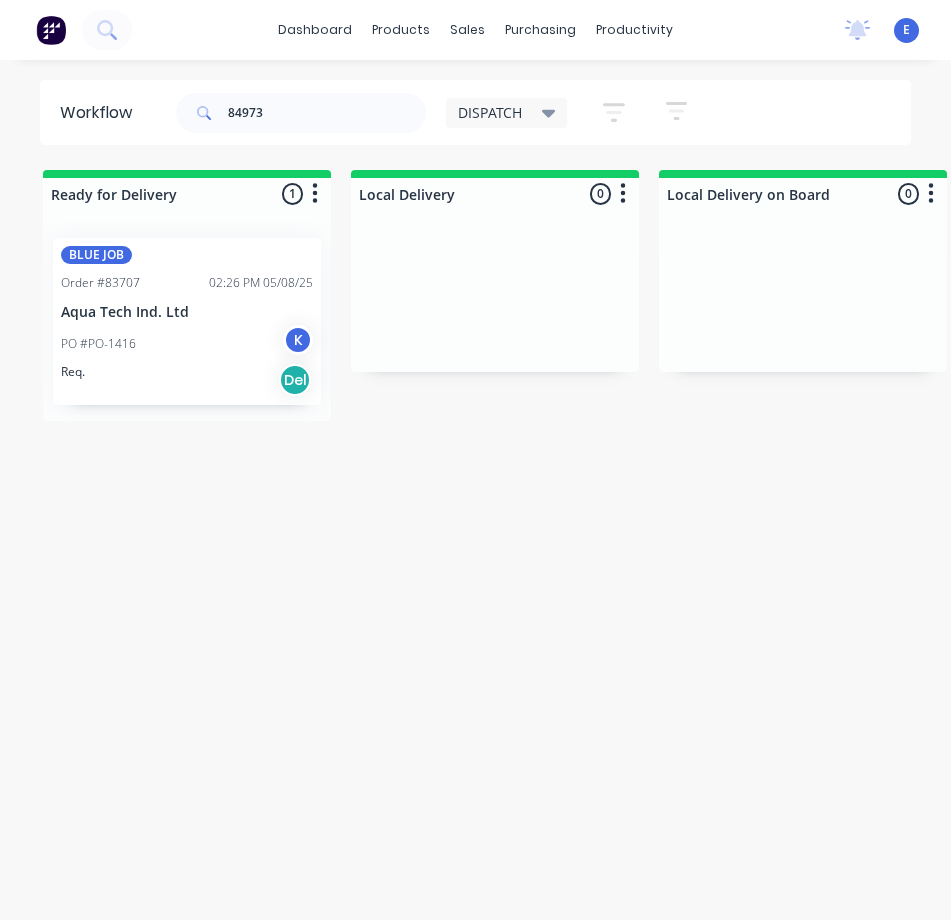 click on "BLUE JOB Order #83707 [TIME] [DATE] Aqua Tech Ind. Ltd PO #PO-1416
K Req. Del" at bounding box center (187, 321) 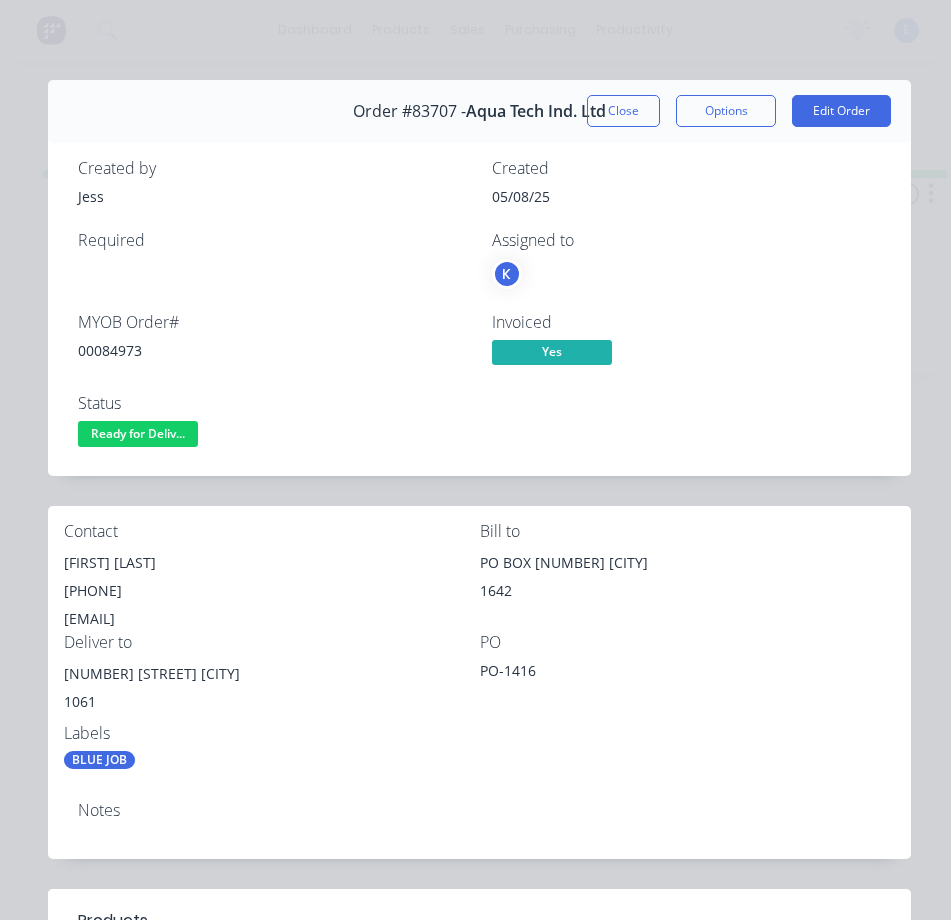 click on "00084973" at bounding box center [273, 350] 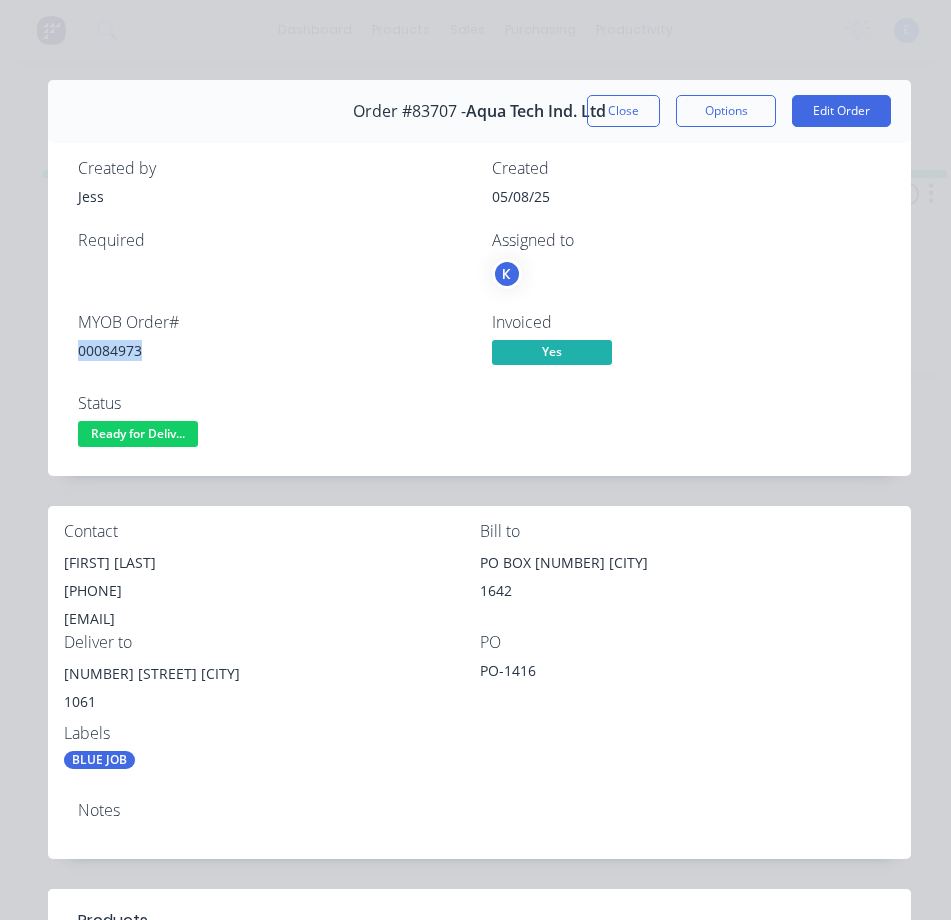 click on "00084973" at bounding box center [273, 350] 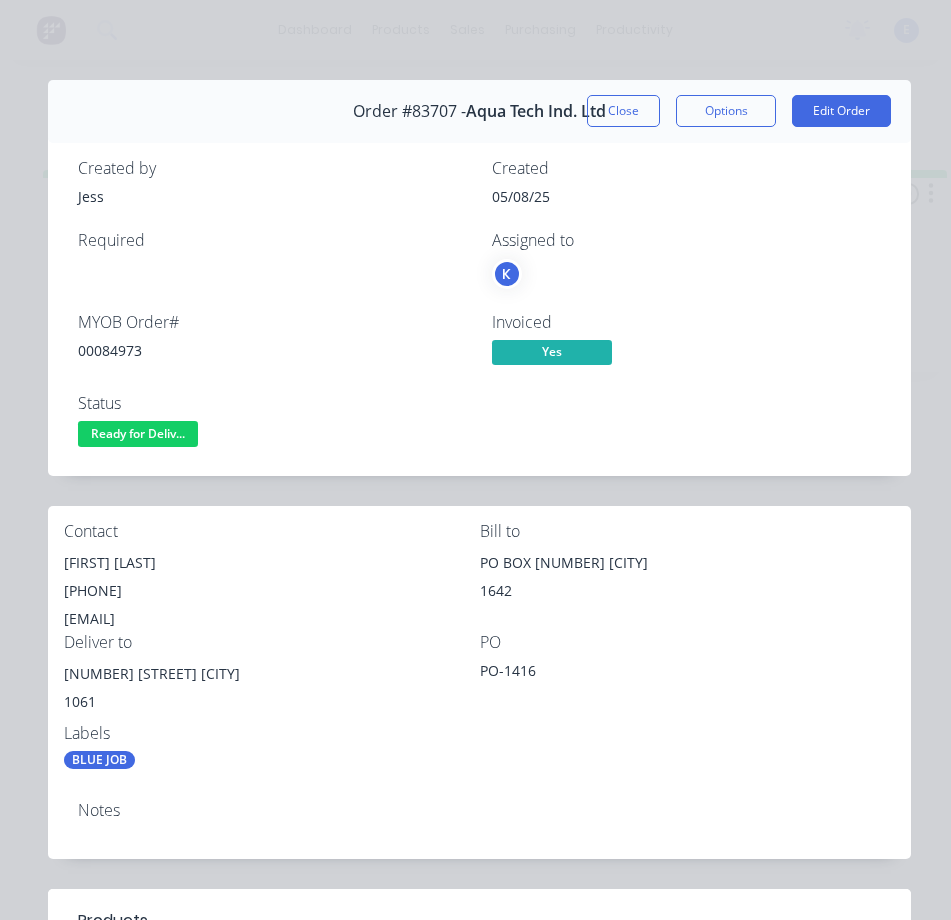 click on "[FIRST] [LAST]" at bounding box center [272, 563] 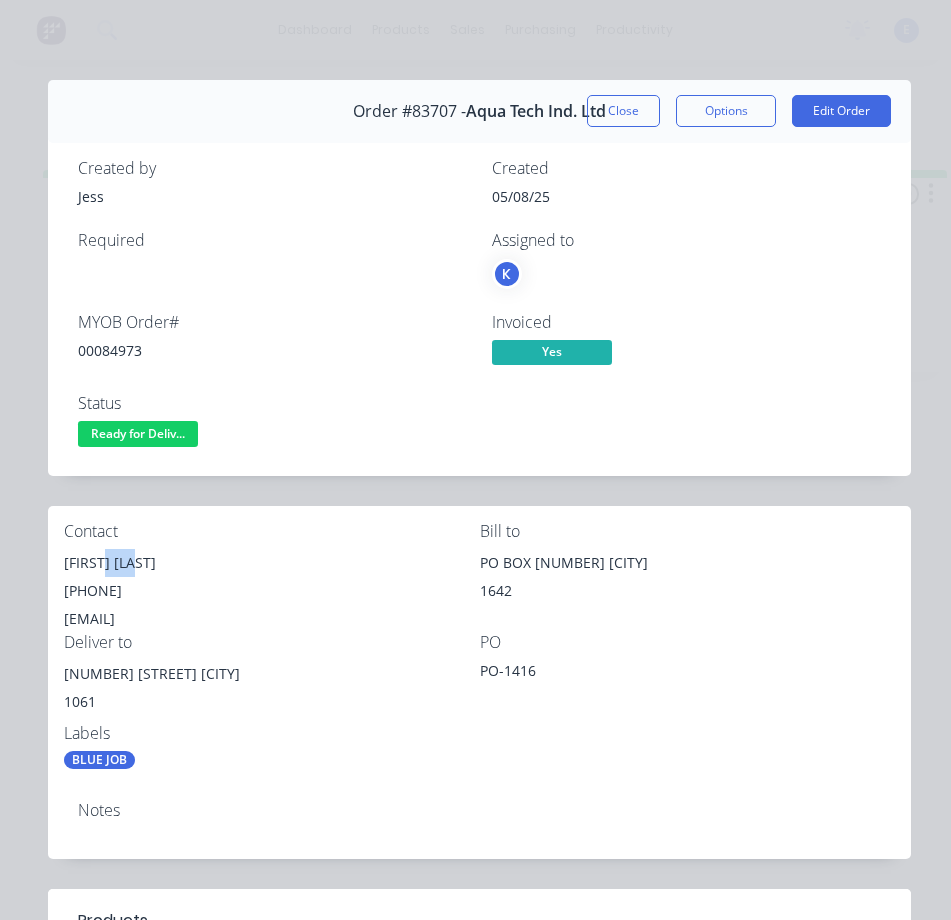 click on "[FIRST] [LAST]" at bounding box center [272, 563] 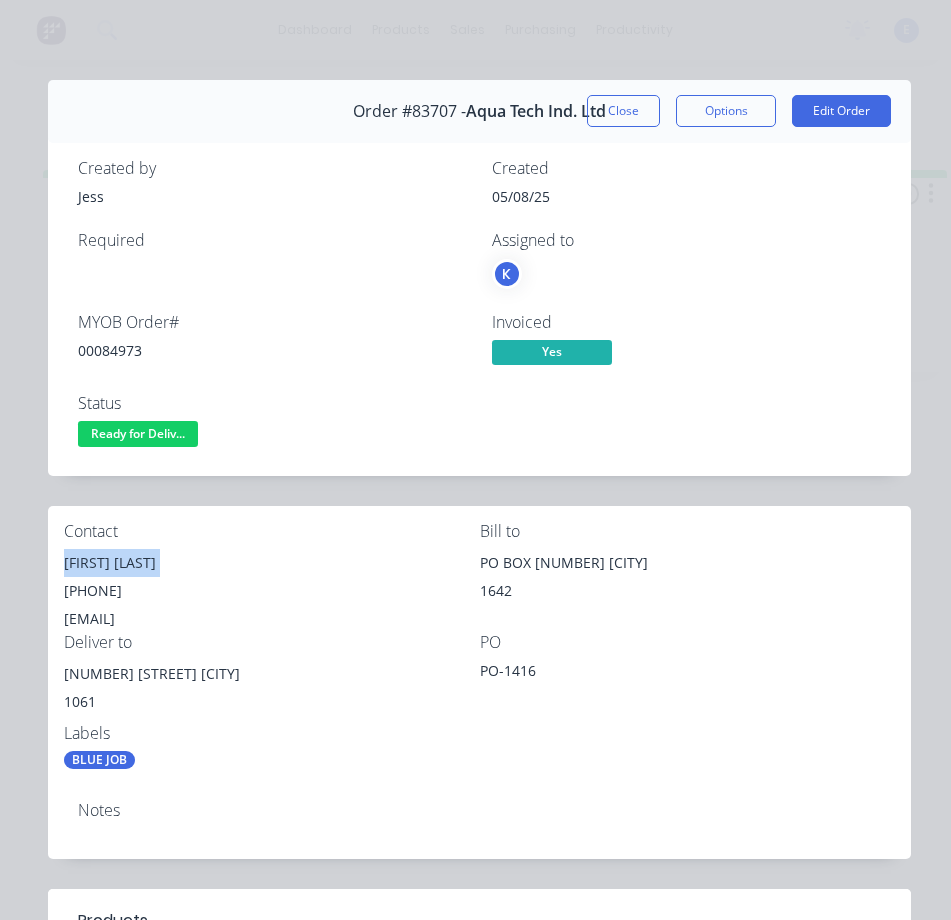click on "[FIRST] [LAST]" at bounding box center [272, 563] 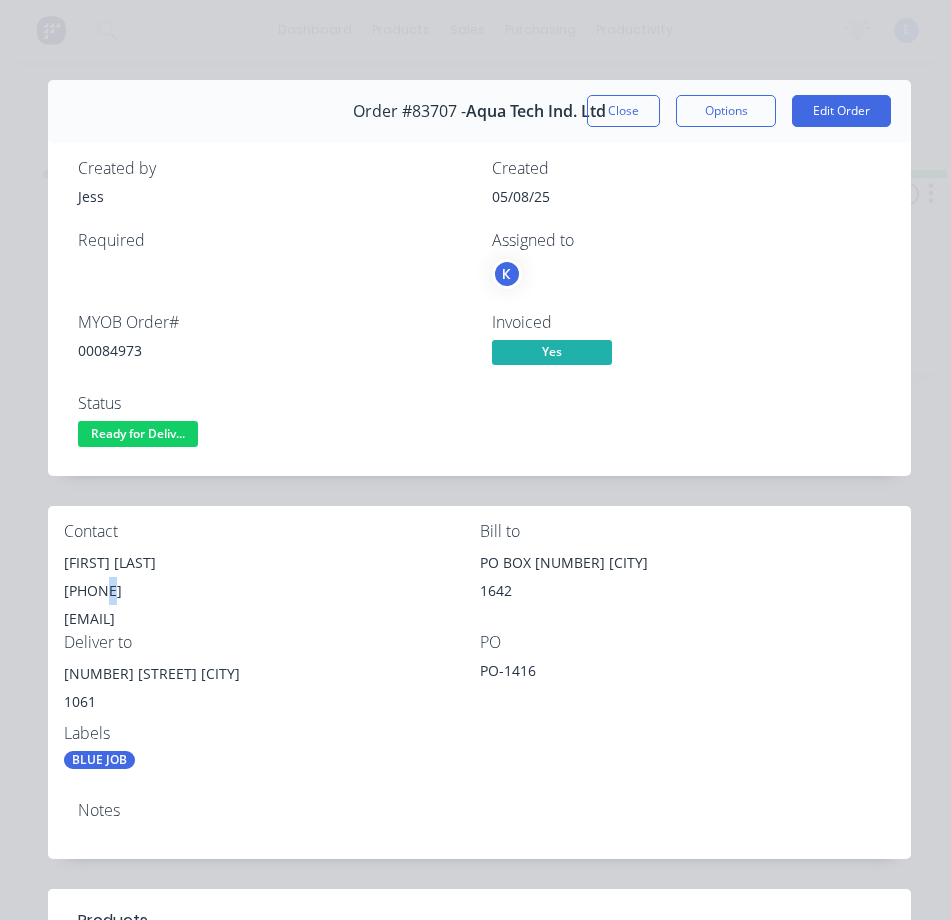 click on "[PHONE]" at bounding box center (272, 591) 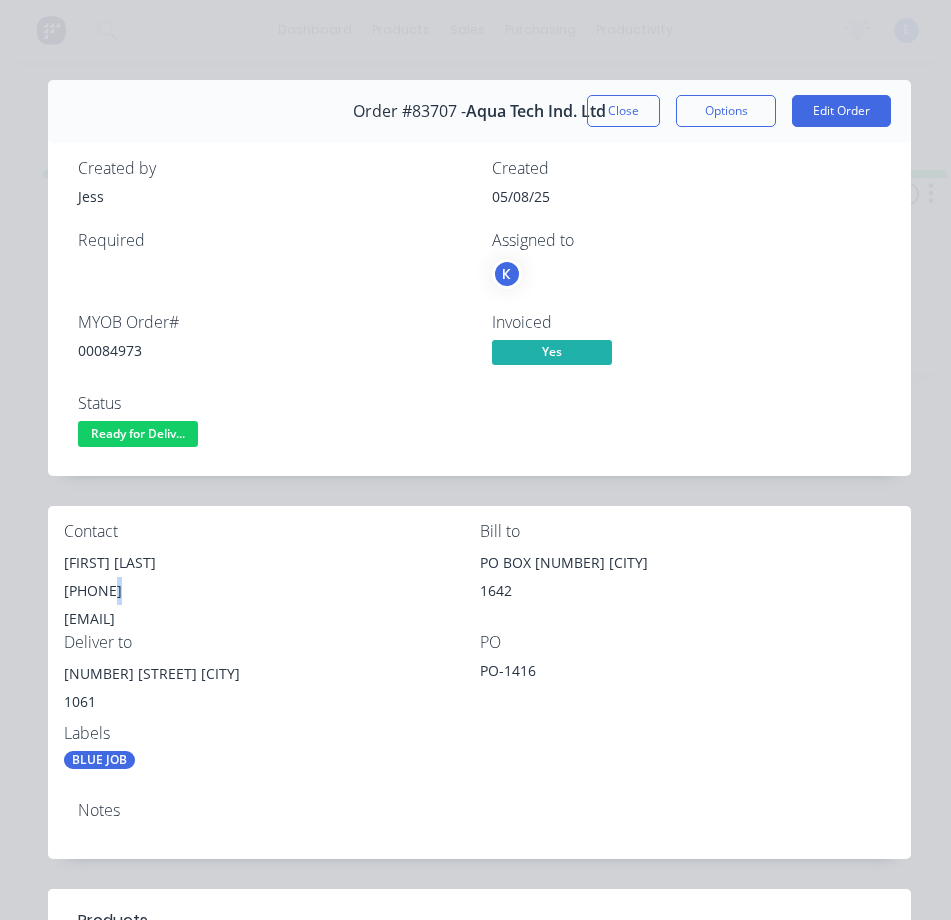 click on "[PHONE]" at bounding box center (272, 591) 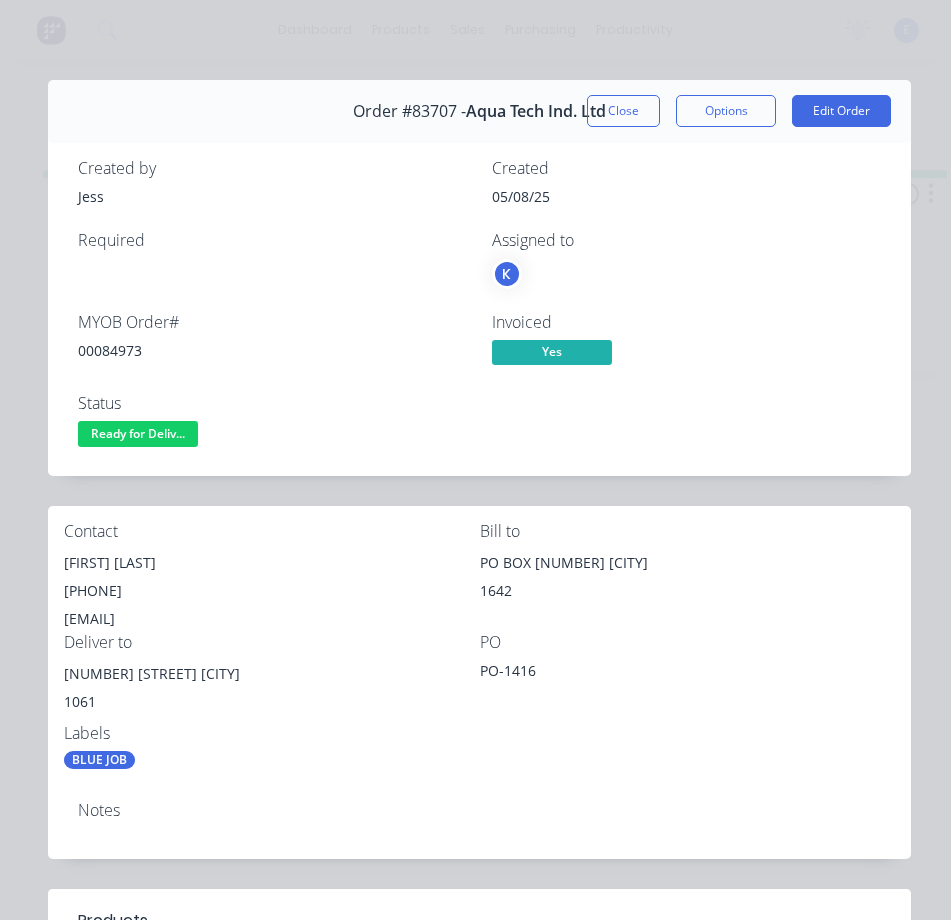 click on "[PHONE]" at bounding box center (272, 591) 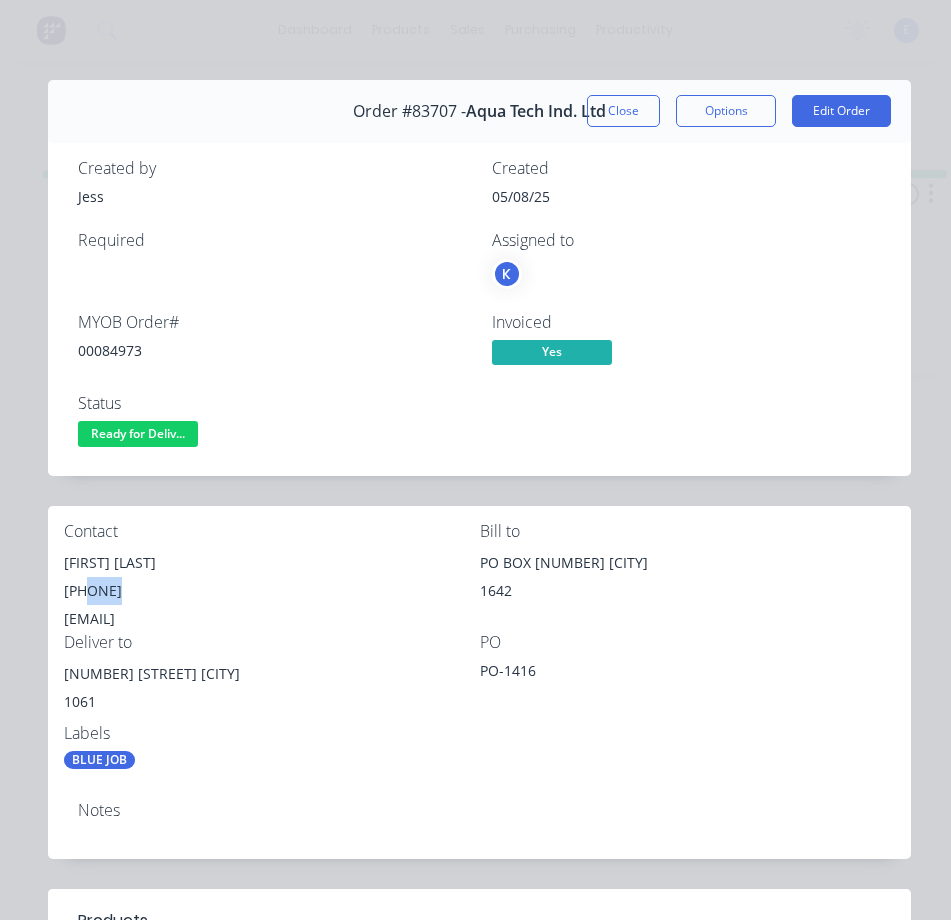 click on "[PHONE]" at bounding box center [272, 591] 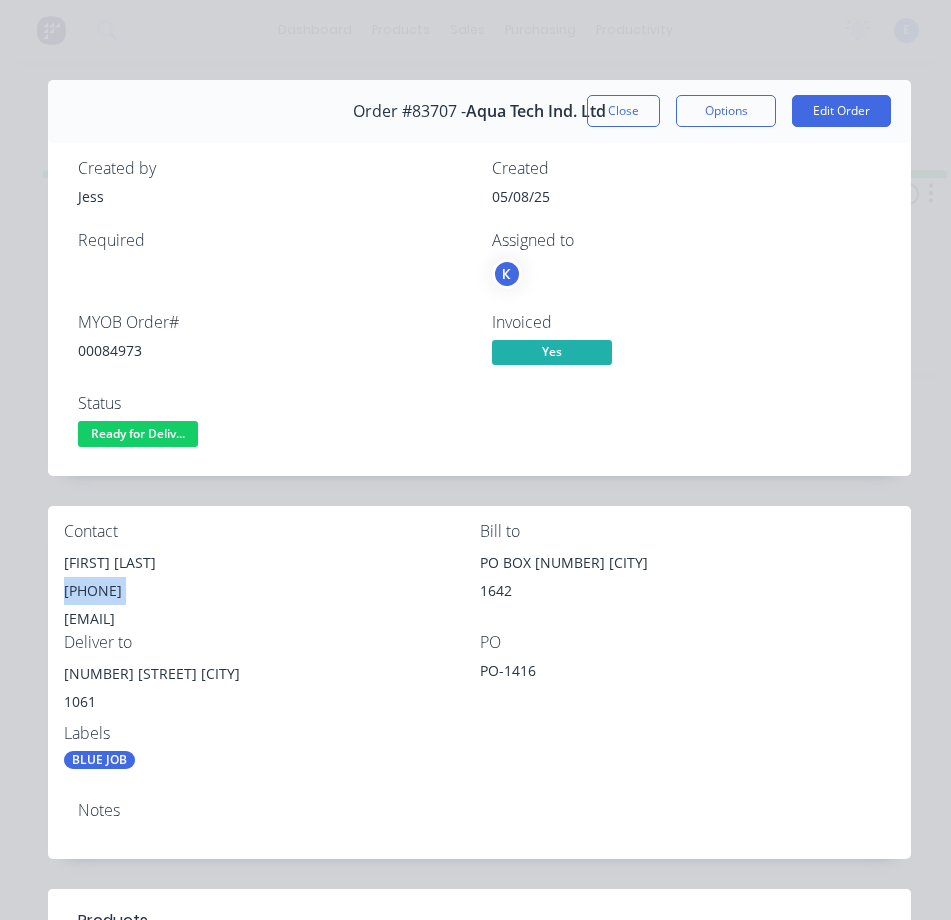 click on "[PHONE]" at bounding box center [272, 591] 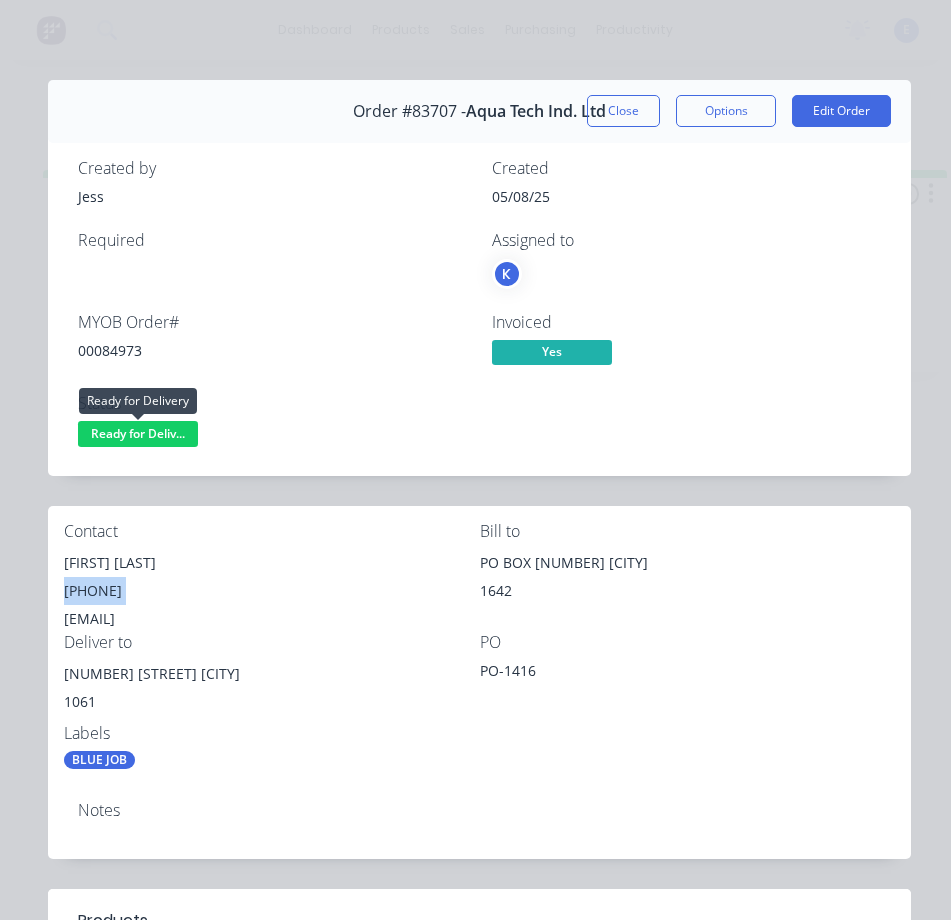 click on "Ready for Deliv..." at bounding box center [138, 433] 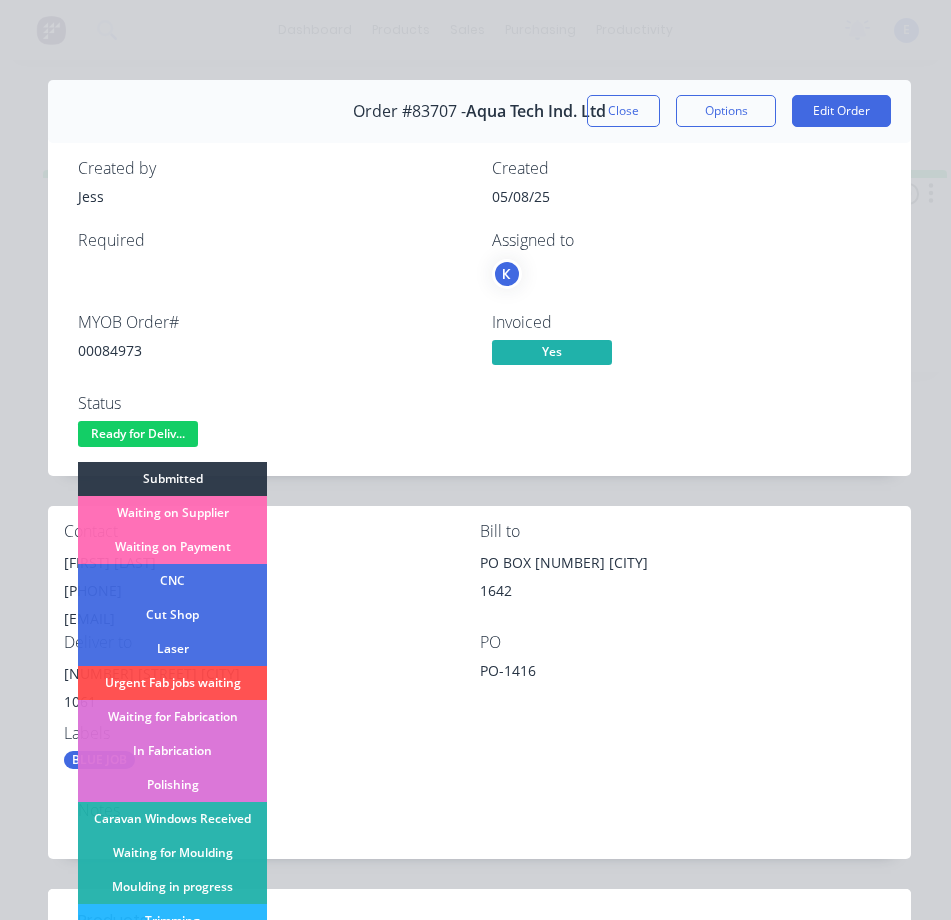 click on "Status" at bounding box center (273, 403) 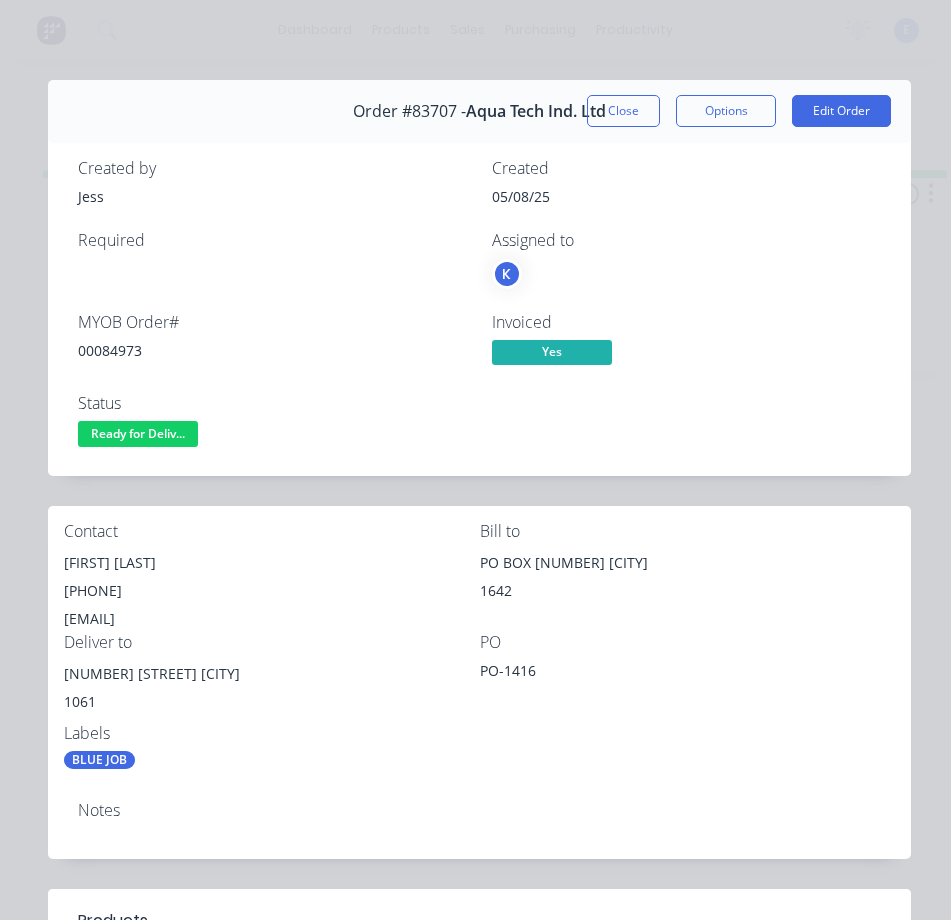 click on "[EMAIL]" at bounding box center [272, 619] 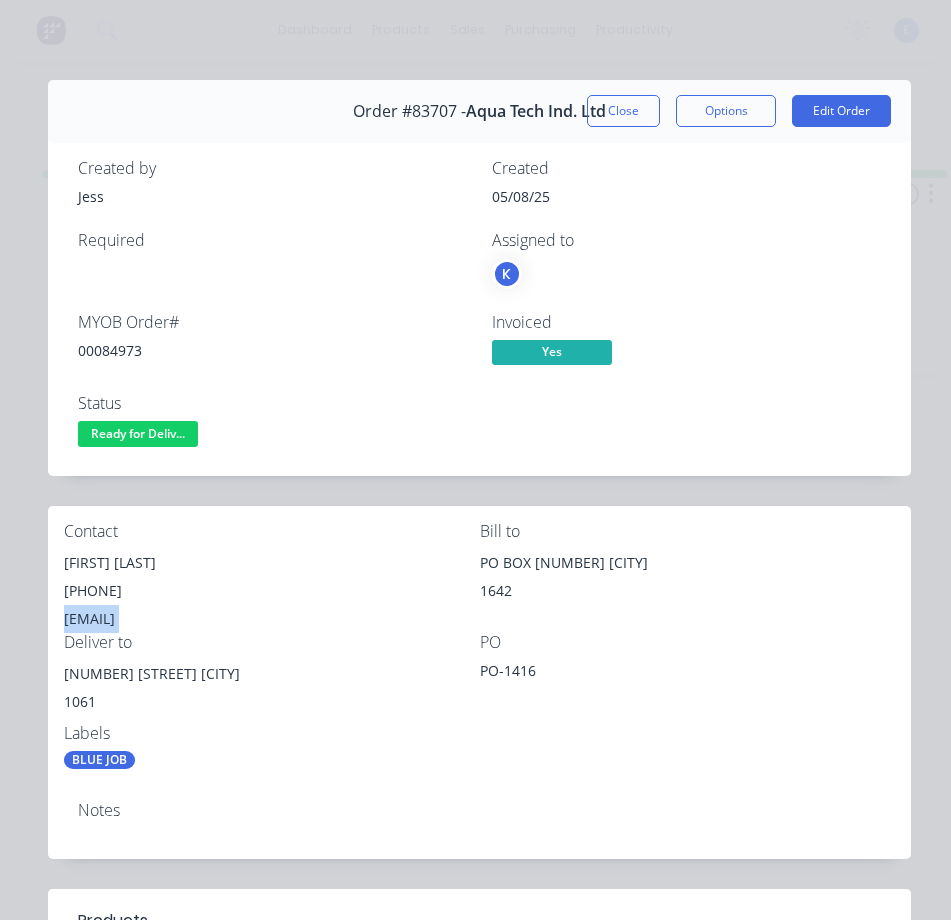 click on "[EMAIL]" at bounding box center (272, 619) 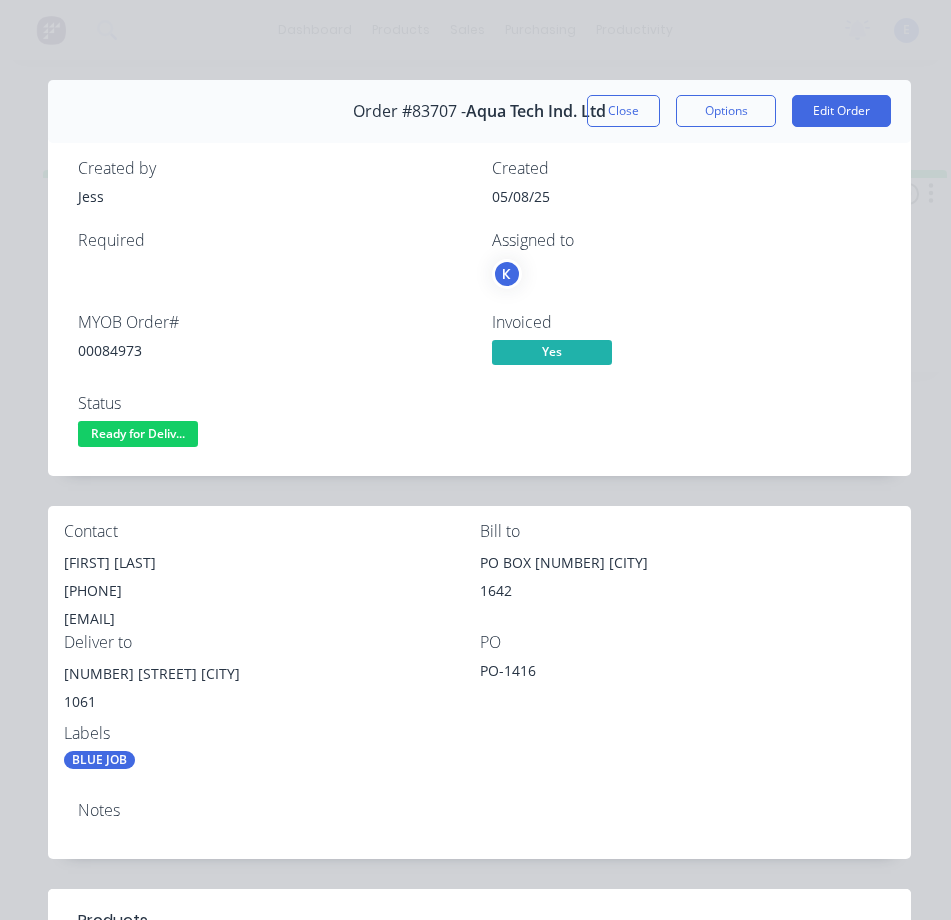 click on "[PHONE]" at bounding box center [272, 591] 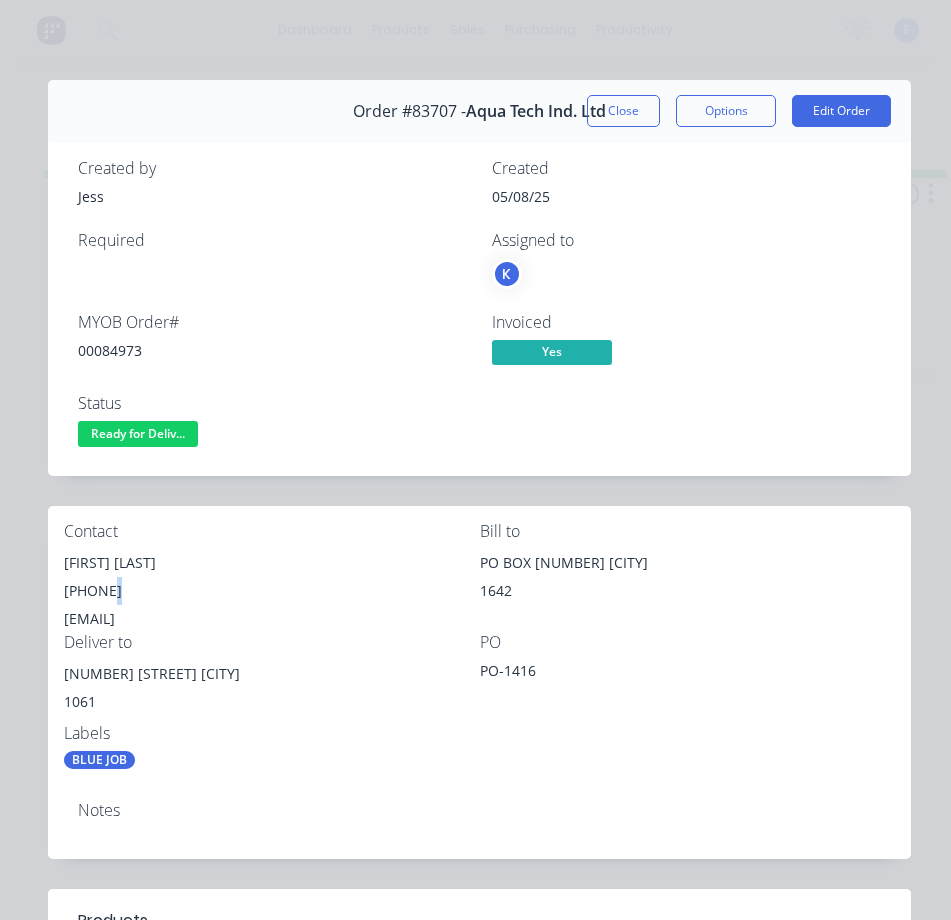 click on "[PHONE]" at bounding box center (272, 591) 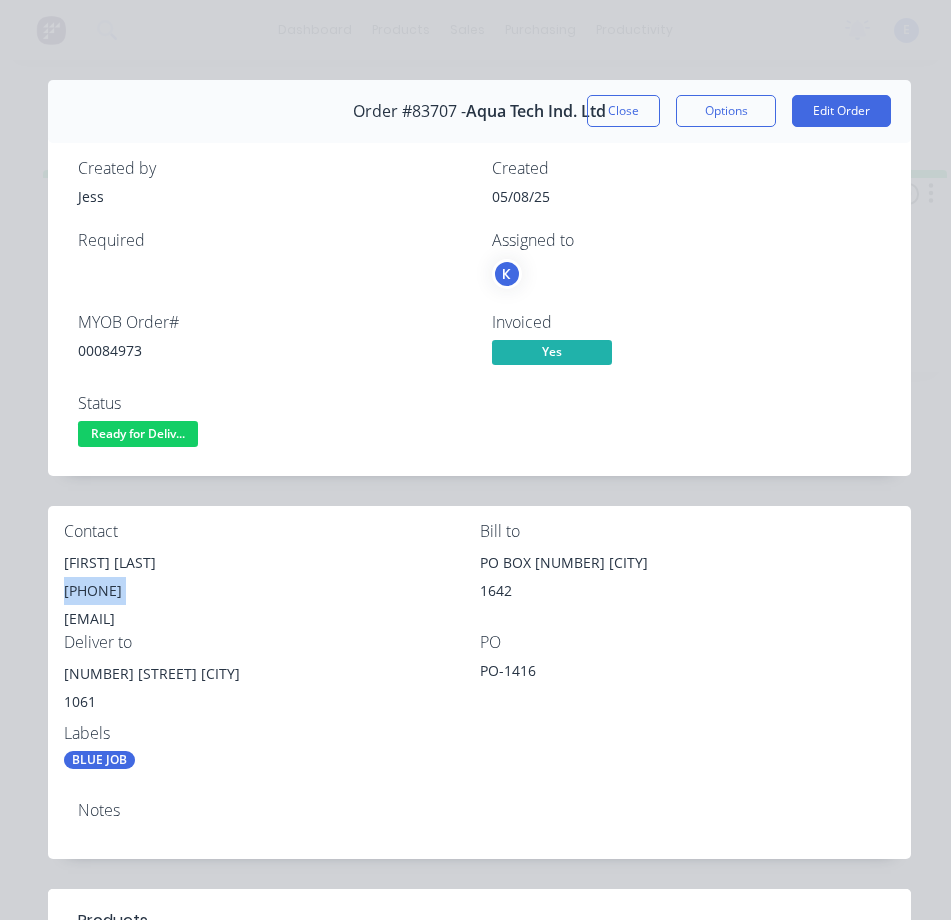 click on "[PHONE]" at bounding box center (272, 591) 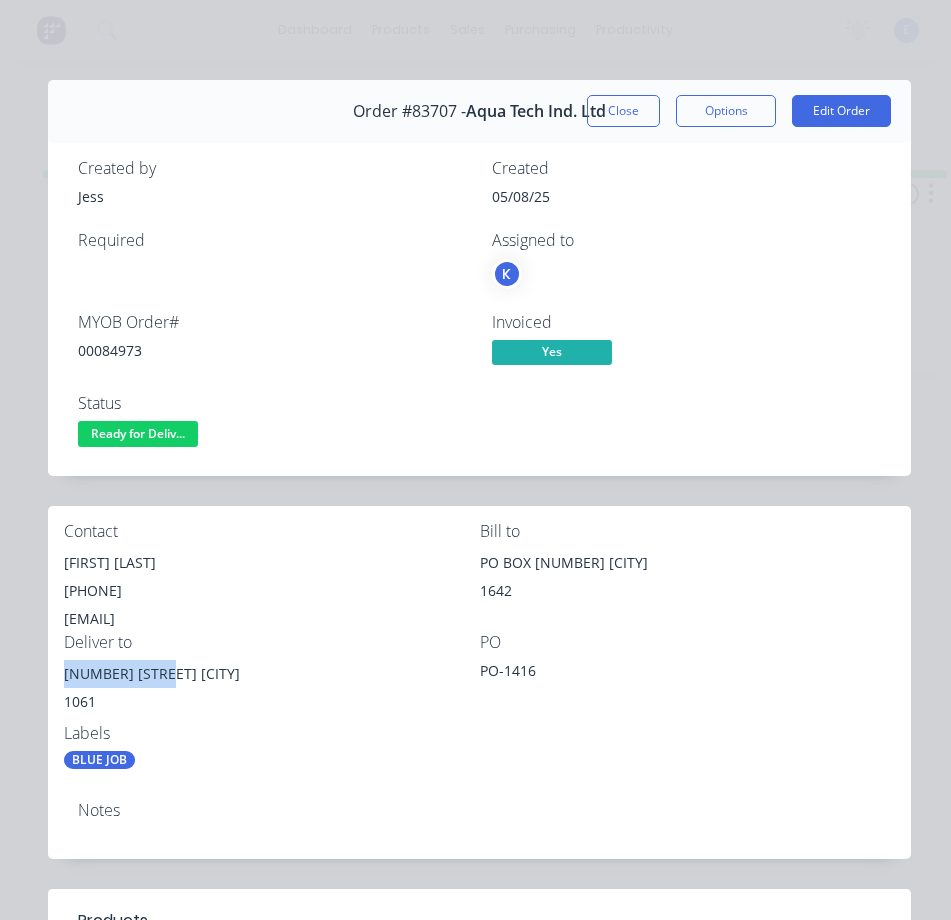 drag, startPoint x: 148, startPoint y: 670, endPoint x: 59, endPoint y: 672, distance: 89.02247 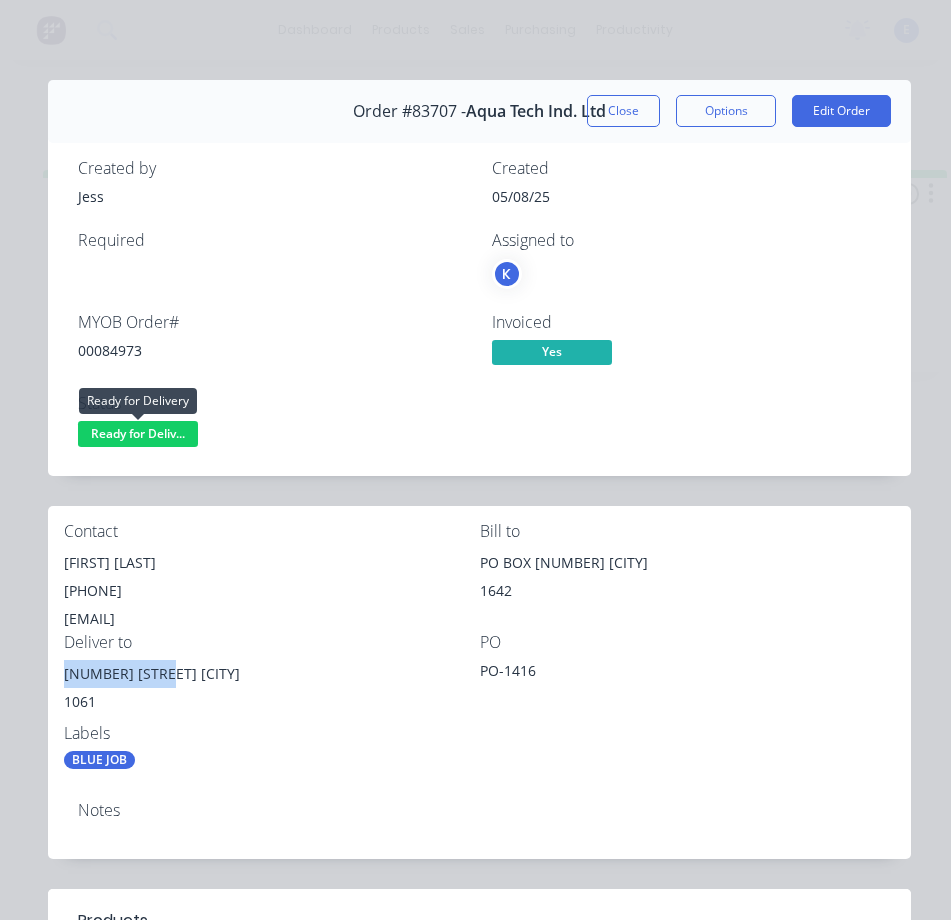 drag, startPoint x: 107, startPoint y: 430, endPoint x: 122, endPoint y: 458, distance: 31.764761 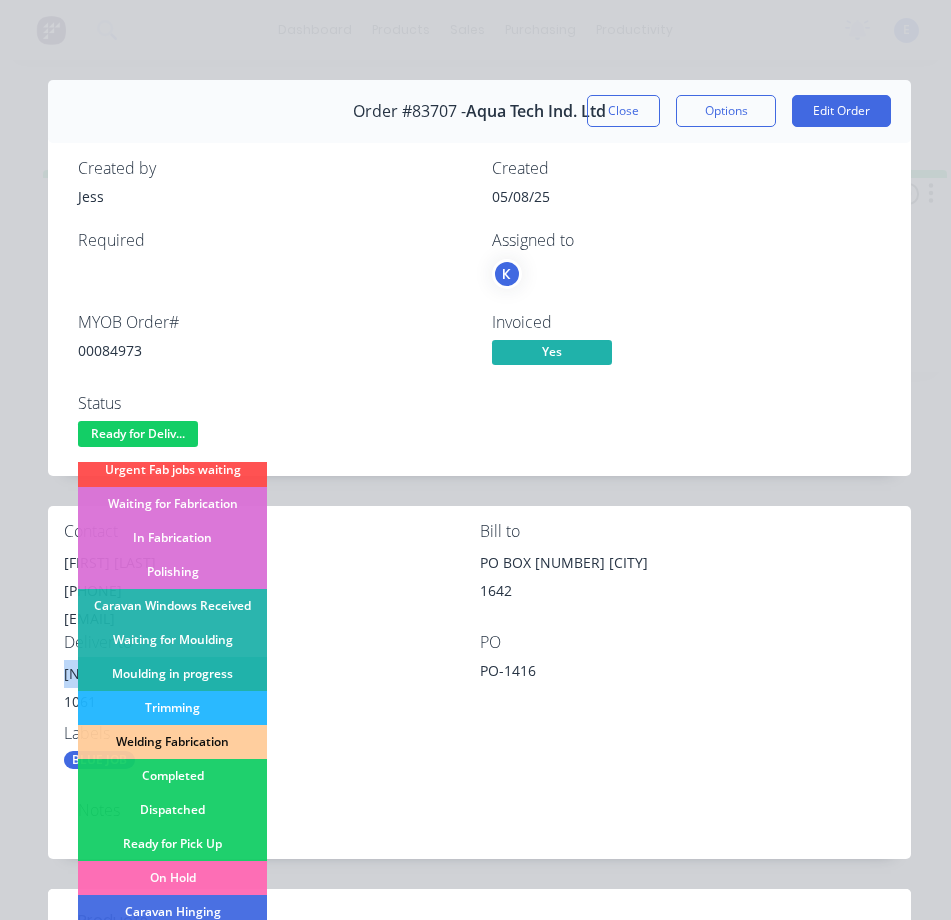 scroll, scrollTop: 300, scrollLeft: 0, axis: vertical 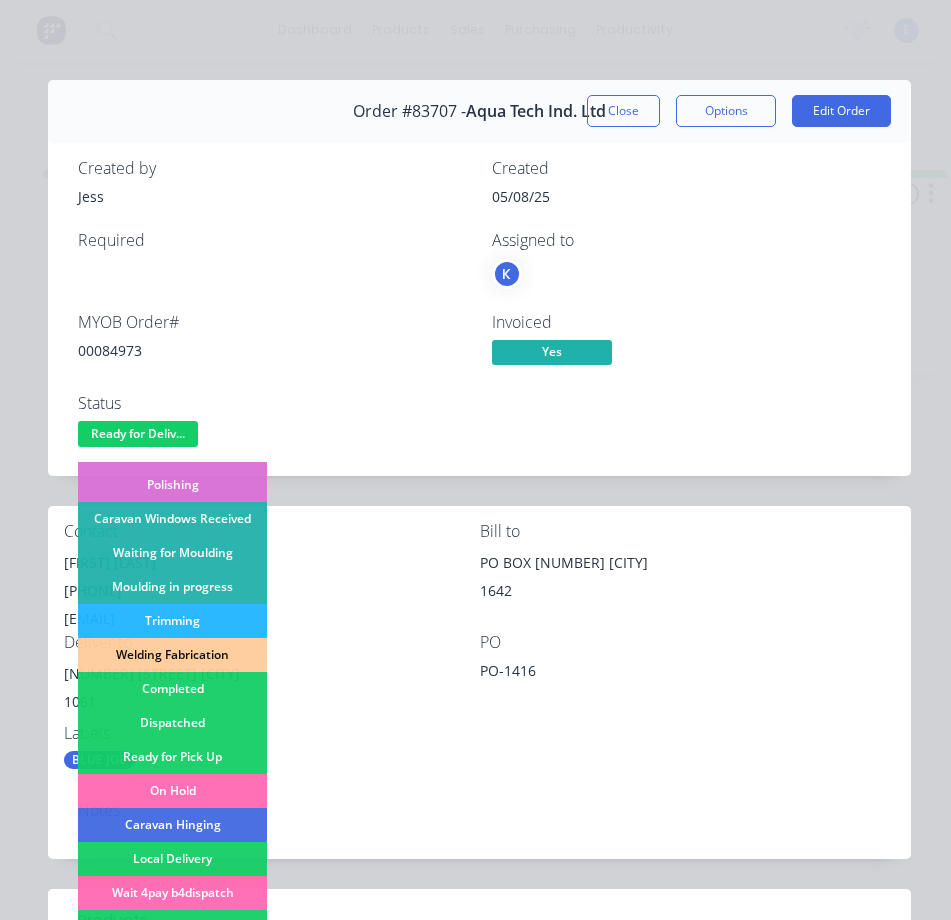 drag, startPoint x: 254, startPoint y: 719, endPoint x: 263, endPoint y: 737, distance: 20.12461 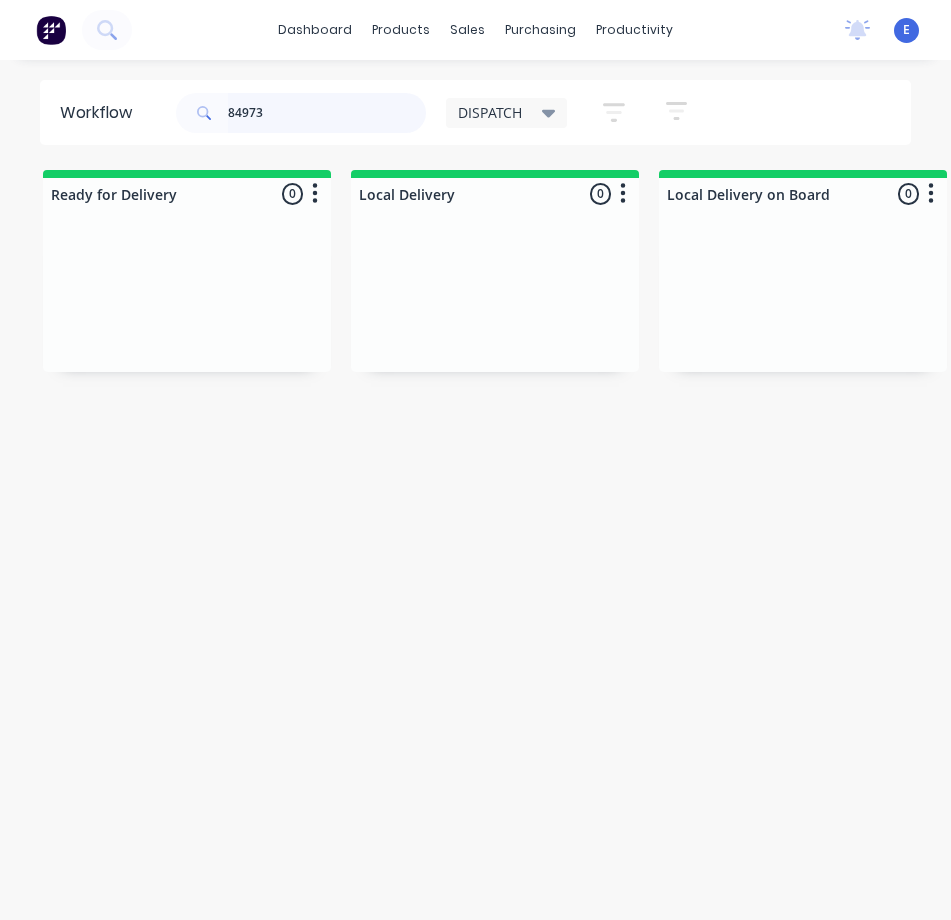 drag, startPoint x: 318, startPoint y: 124, endPoint x: -2, endPoint y: 105, distance: 320.56357 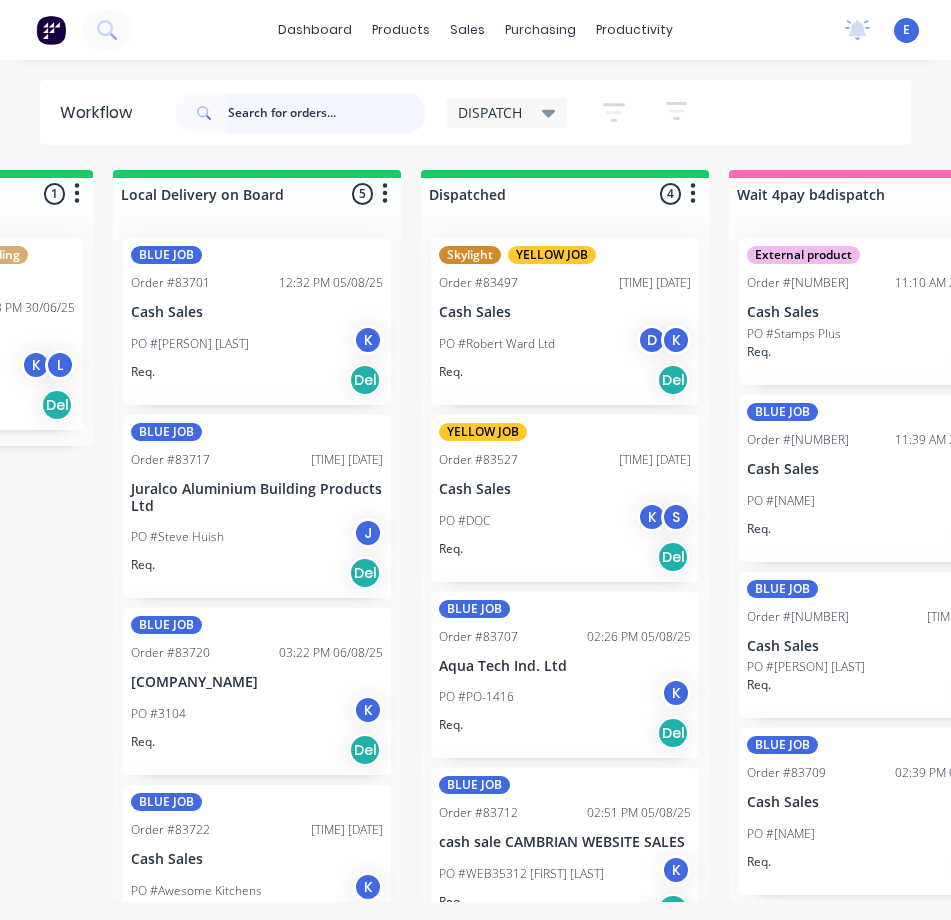 scroll, scrollTop: 0, scrollLeft: 537, axis: horizontal 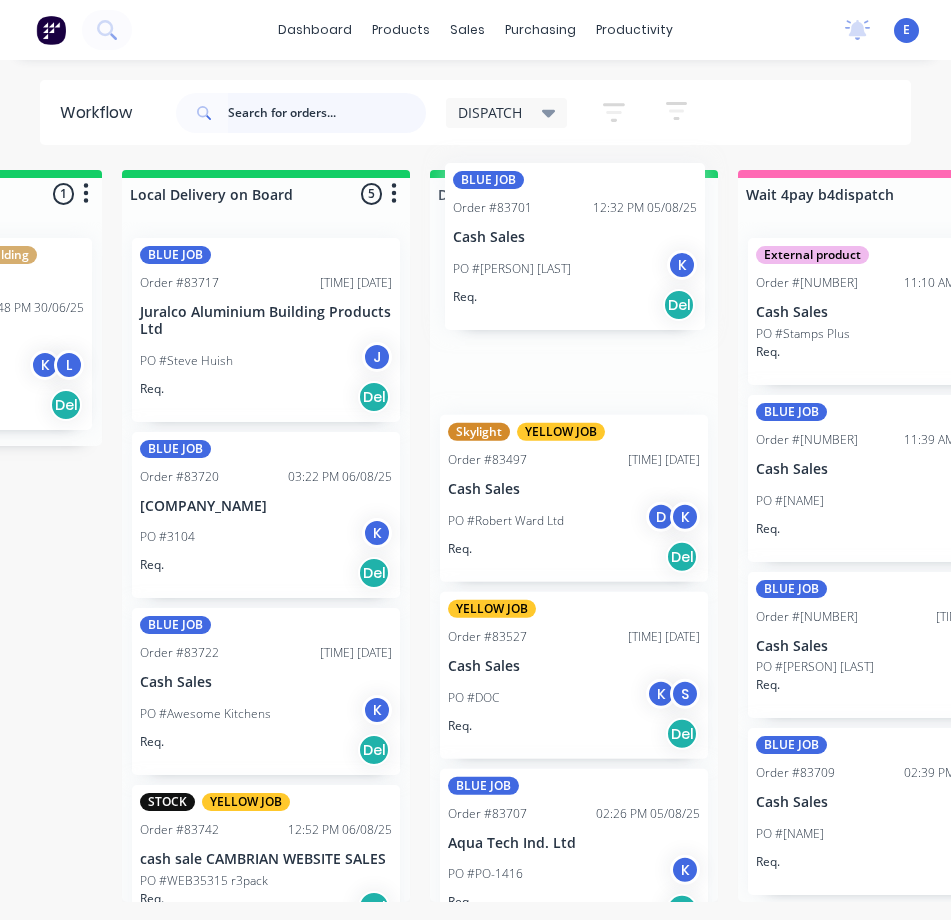 drag, startPoint x: 245, startPoint y: 375, endPoint x: 559, endPoint y: 313, distance: 320.0625 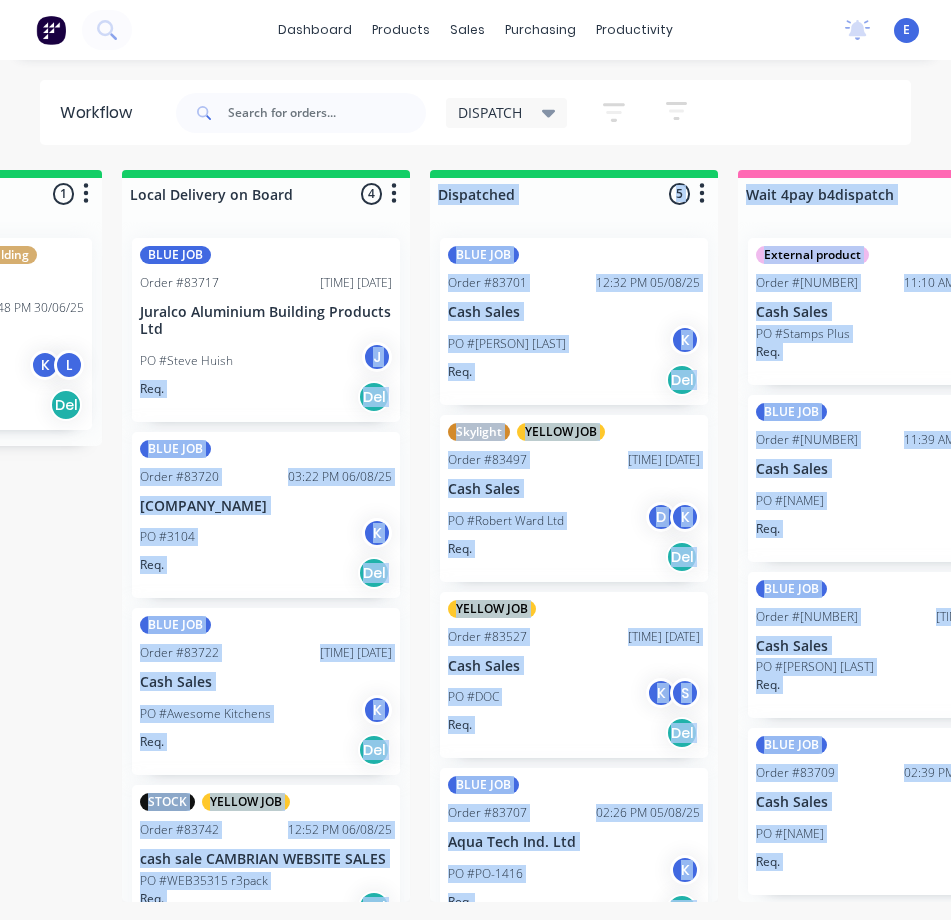 drag, startPoint x: 283, startPoint y: 371, endPoint x: 332, endPoint y: 368, distance: 49.09175 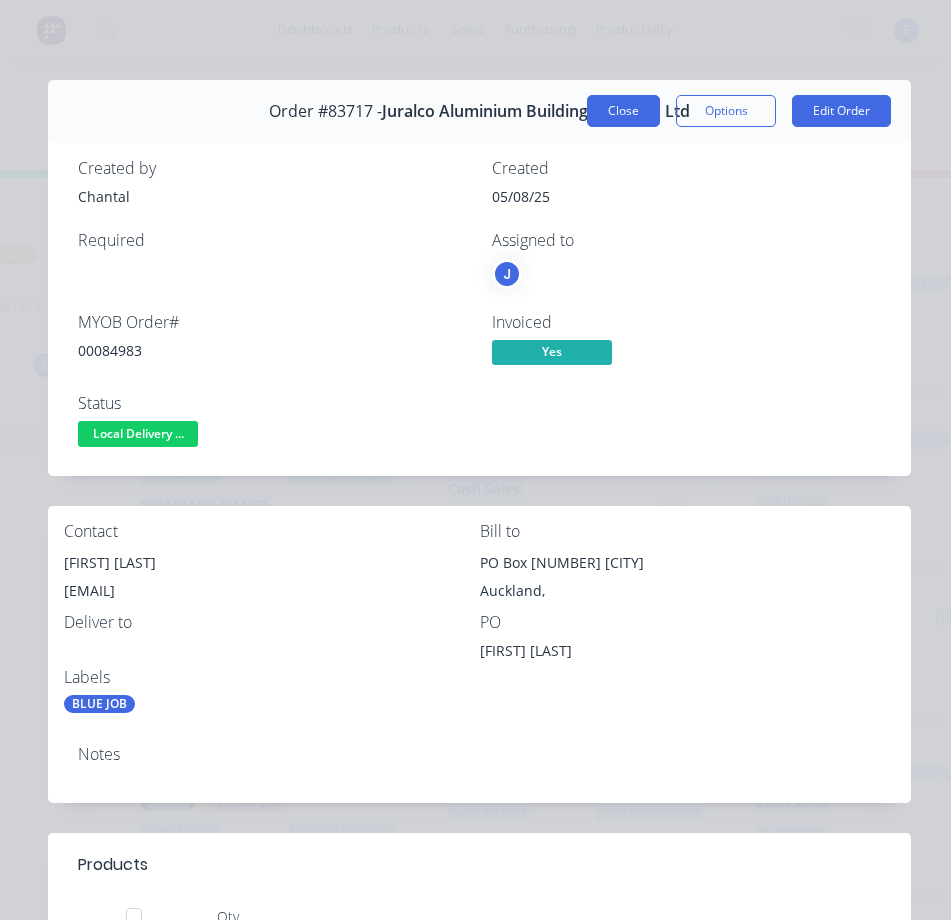 click on "Close" at bounding box center (623, 111) 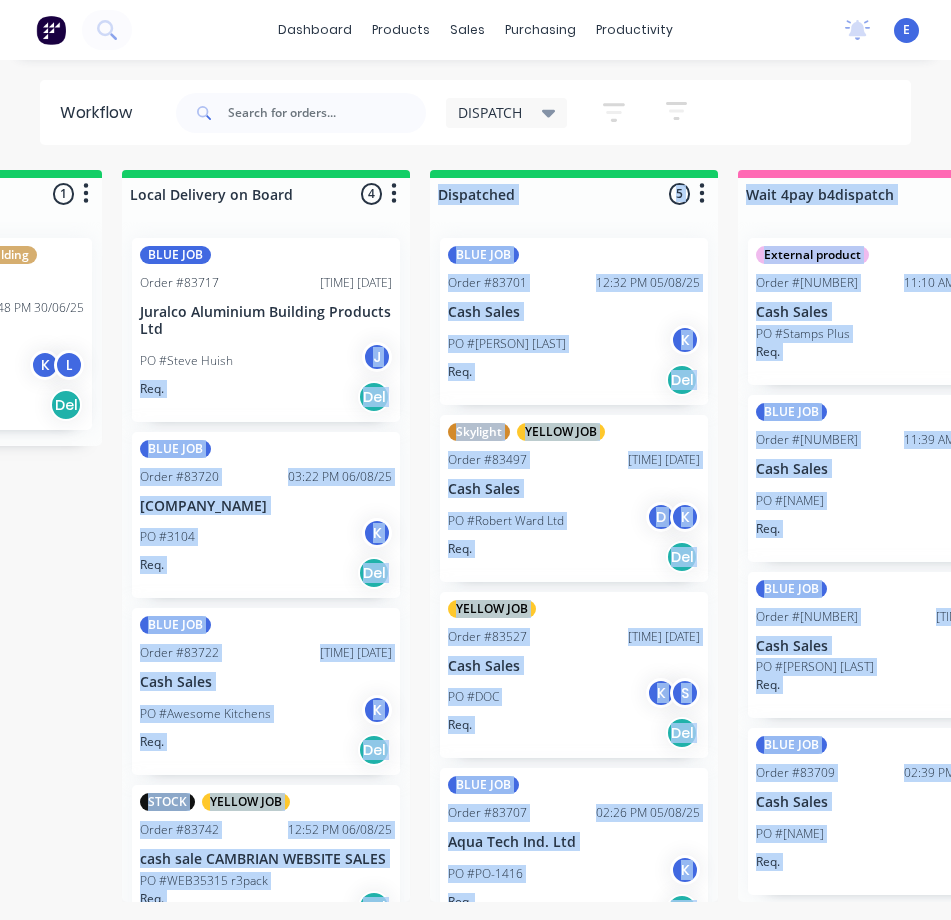 click on "Ready for Delivery 36 Sort By Created date Required date Order number Customer name Most recent Summaries Total order value Invoiced to date To be invoiced YELLOW JOB Order #[NUMBER] [TIME] [DATE] Cash Sales PO #[FIRST] [LAST] K L Req. Del YELLOW JOB Order #[NUMBER] [TIME] [DATE] Cash Sales PO #[ALPHANUMERIC] A K + 1 Req. [DATE] Del BLUE JOB Order #[NUMBER] [TIME] [DATE] Cash Sales PO #[FIRST] [LAST] Req. PU BLUE JOB Order #[NUMBER] [TIME] [DATE] Cash Sales PO #[FIRST] [LAST] Req. Del BLUE JOB Order #[NUMBER] [TIME] [DATE] AUT PO #[ALPHANUMERIC] K L Req. Del BLUE JOB Order #[NUMBER] [TIME] [DATE] cash sale CAMBRIAN WEBSITE SALES PO #[ALPHANUMERIC] [FIRST] Req. Del YELLOW JOB Order #[NUMBER] [TIME] [DATE] Crown Brands Limited PO #[ALPHANUMERIC] A K + 1 Req. [DATE] Del Order #[NUMBER] [TIME] [DATE] Cash Sales PO #[FIRST] [LAST] K Req. Del BLUE JOB Order #[NUMBER] [TIME] [DATE] Cash Sales PO #[ALPHANUMERIC] K Del" at bounding box center [3290, 536] 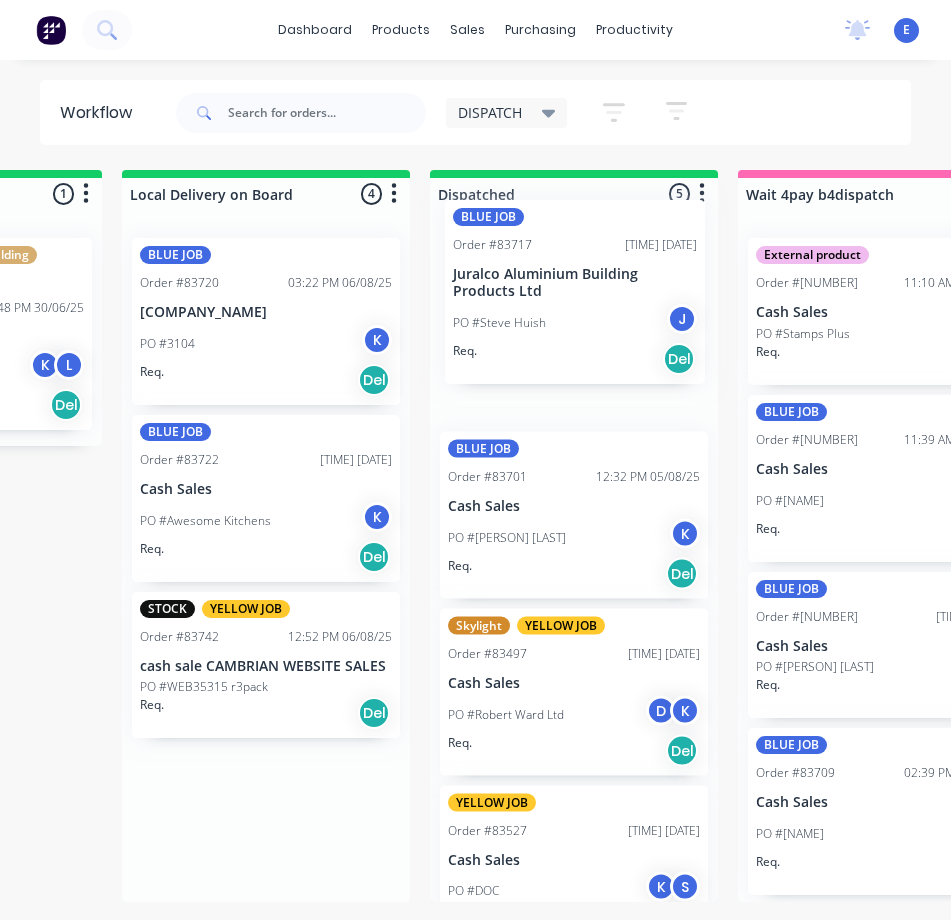 drag, startPoint x: 256, startPoint y: 386, endPoint x: 575, endPoint y: 348, distance: 321.25534 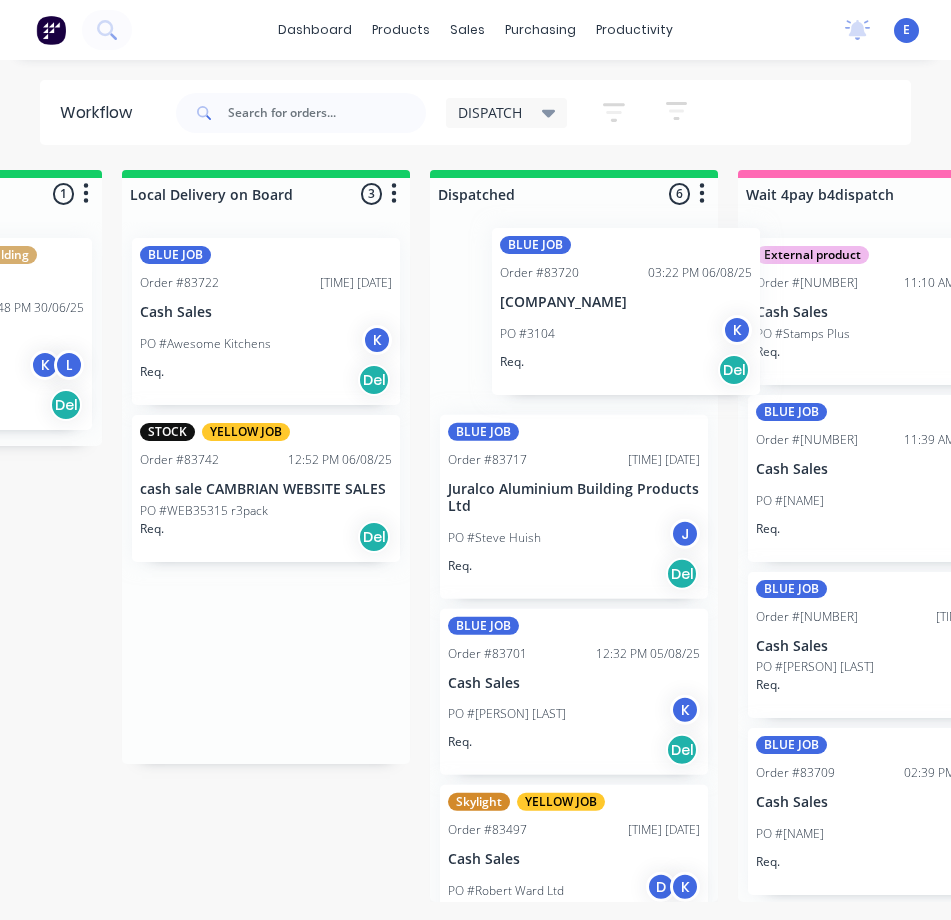 drag, startPoint x: 273, startPoint y: 377, endPoint x: 596, endPoint y: 355, distance: 323.74835 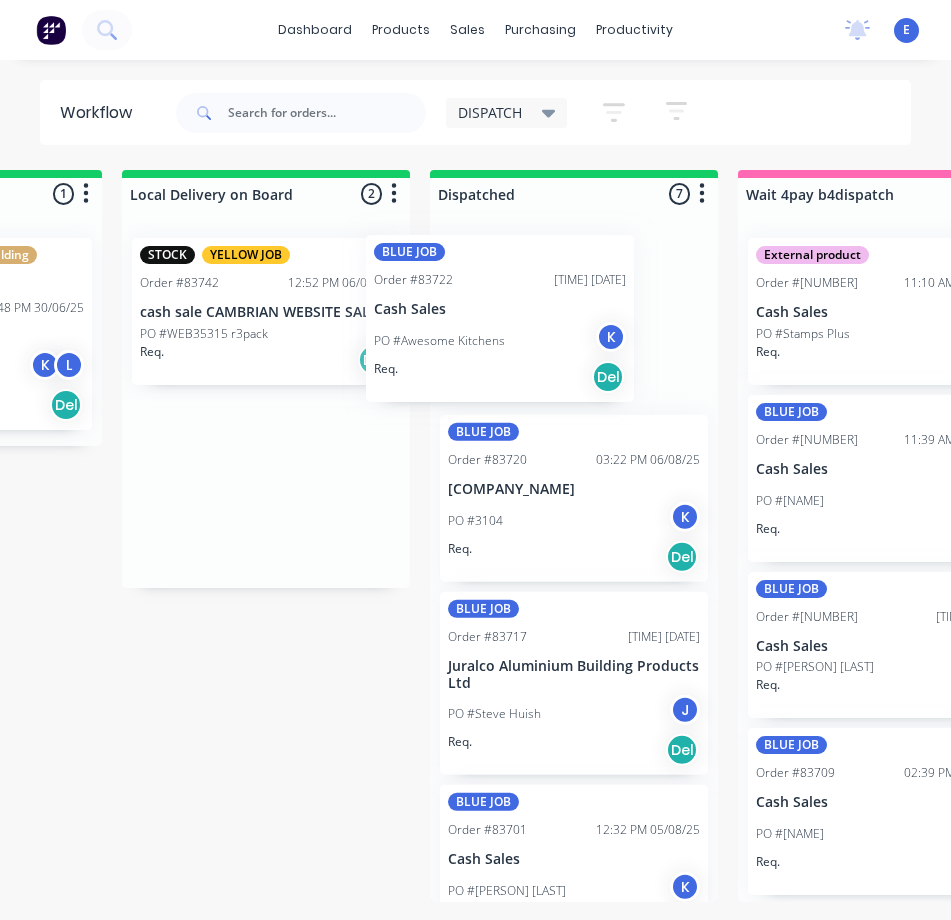 drag, startPoint x: 292, startPoint y: 380, endPoint x: 542, endPoint y: 374, distance: 250.07199 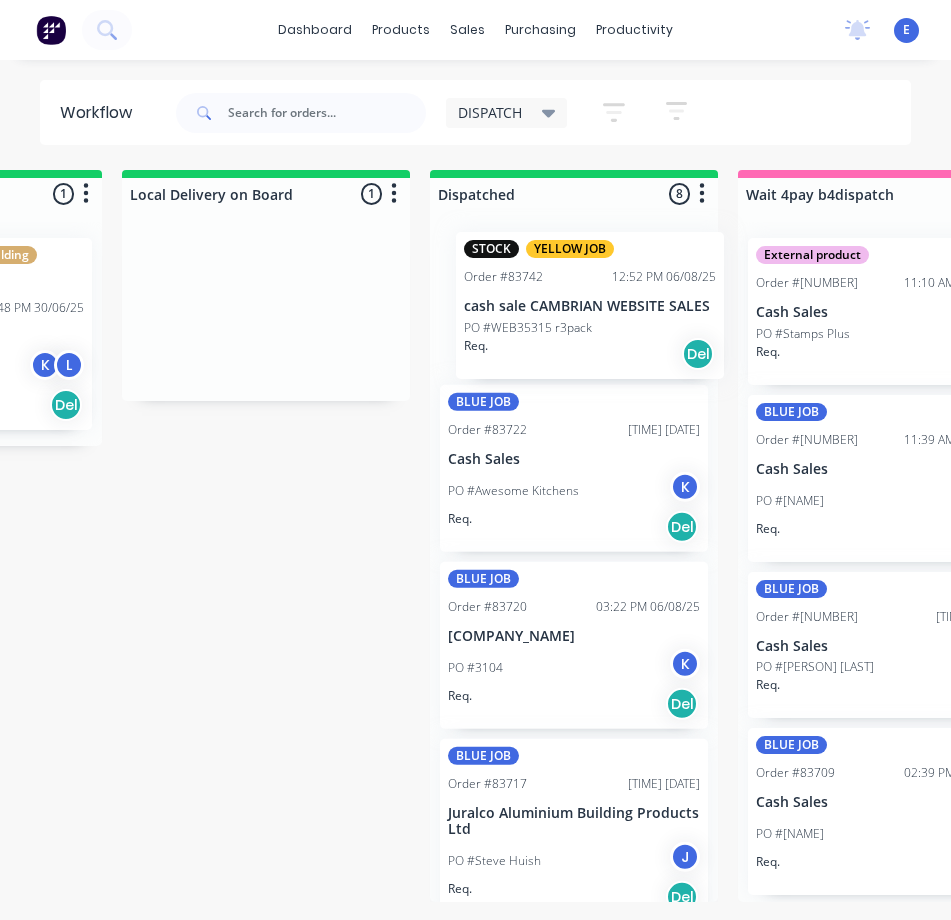 drag, startPoint x: 269, startPoint y: 376, endPoint x: 612, endPoint y: 367, distance: 343.11804 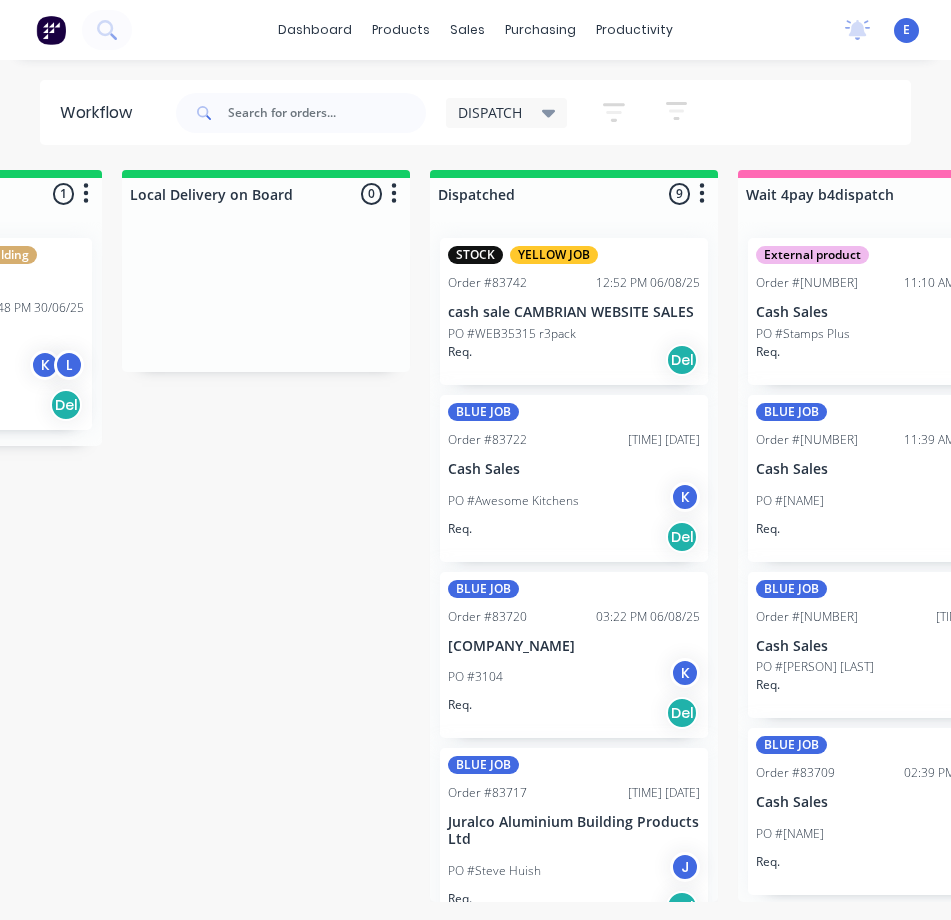 scroll, scrollTop: 0, scrollLeft: 0, axis: both 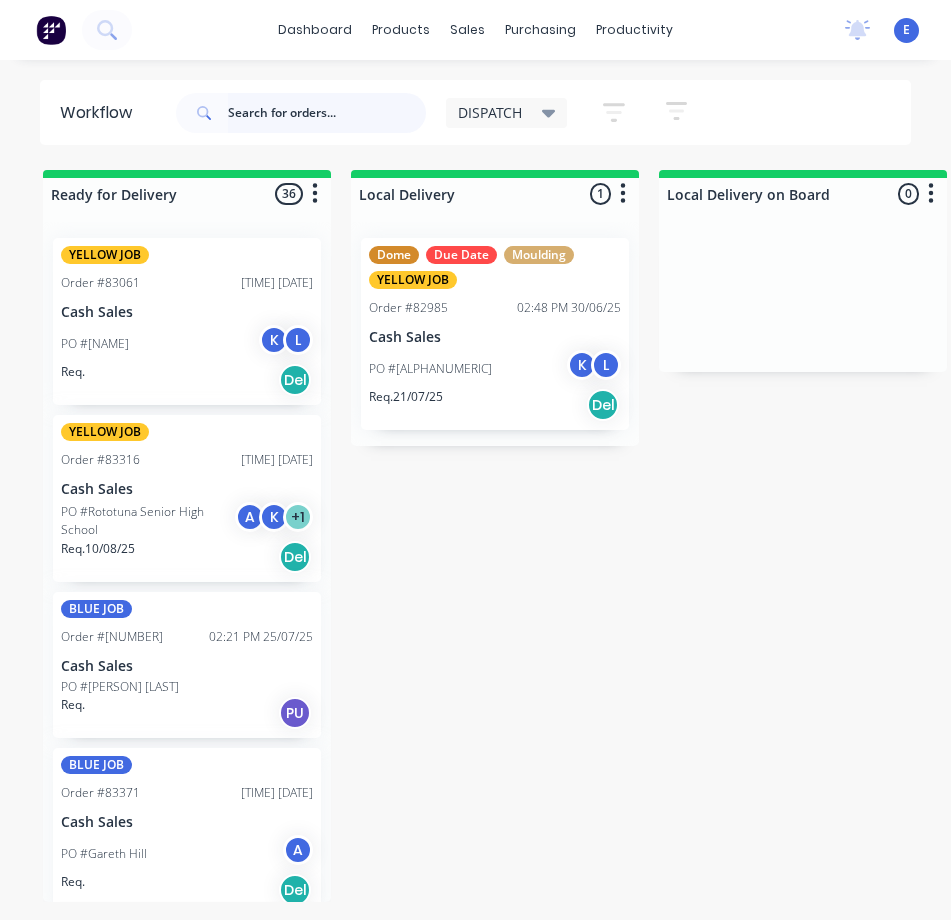 click at bounding box center (327, 113) 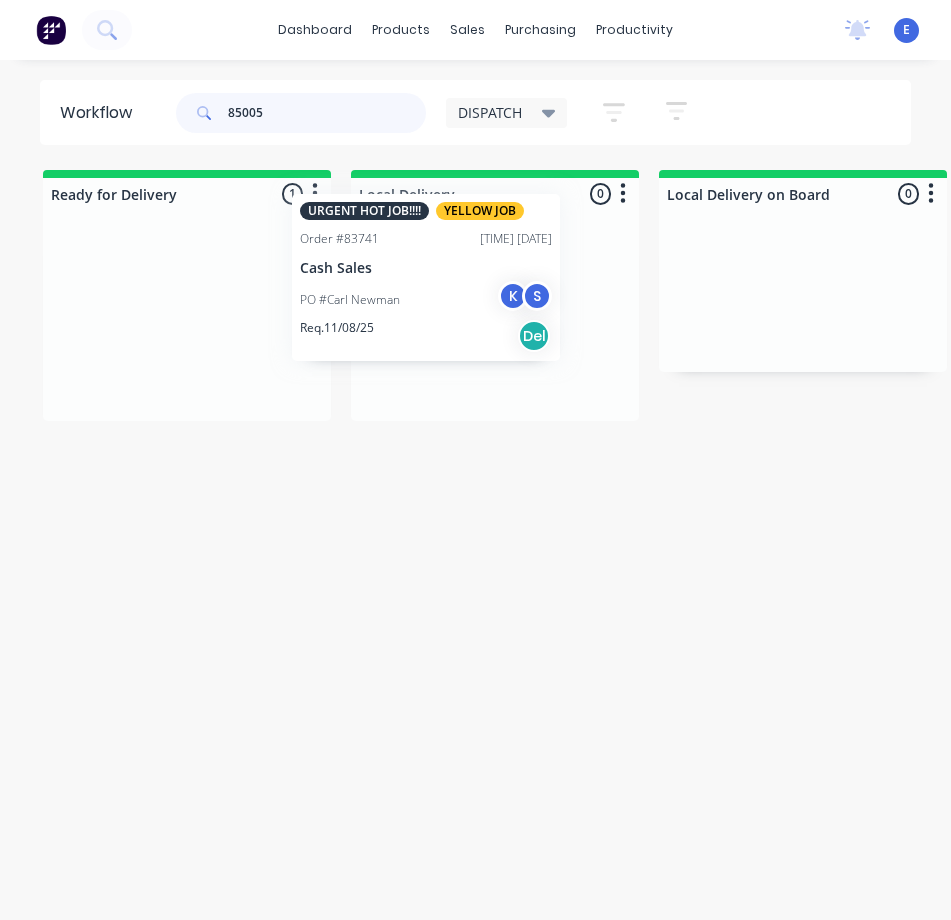 drag, startPoint x: 203, startPoint y: 391, endPoint x: 476, endPoint y: 334, distance: 278.8871 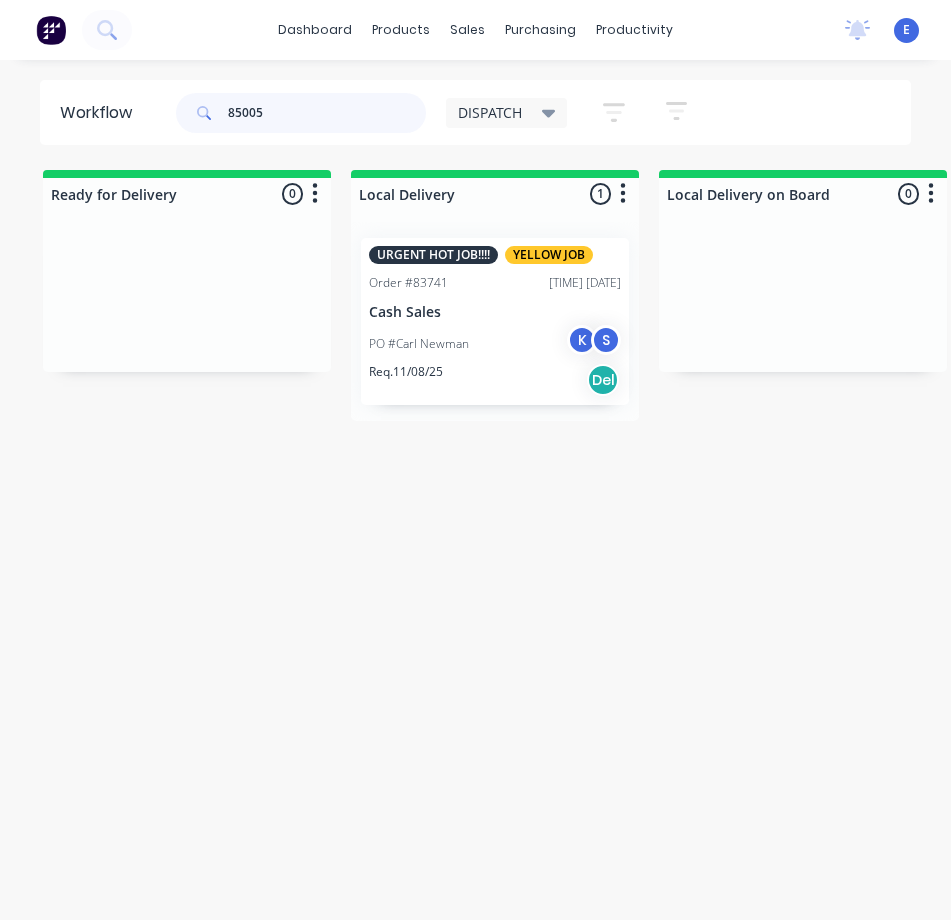 click on "85005" at bounding box center [327, 113] 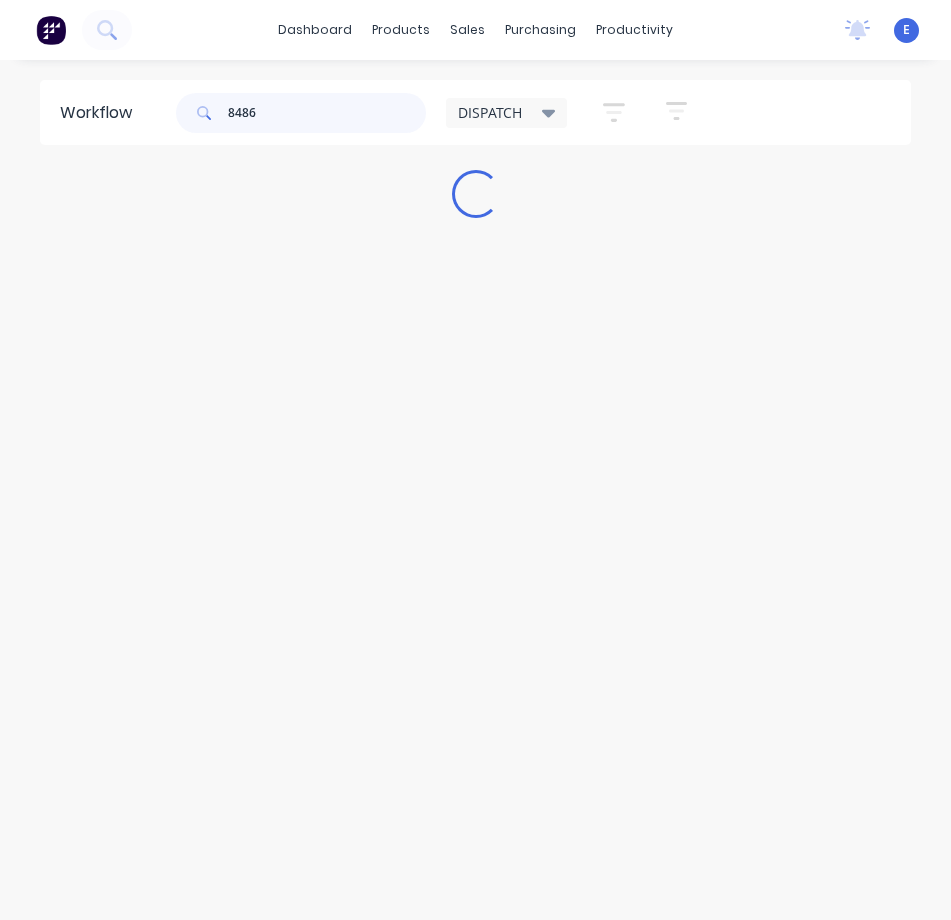 type on "84864" 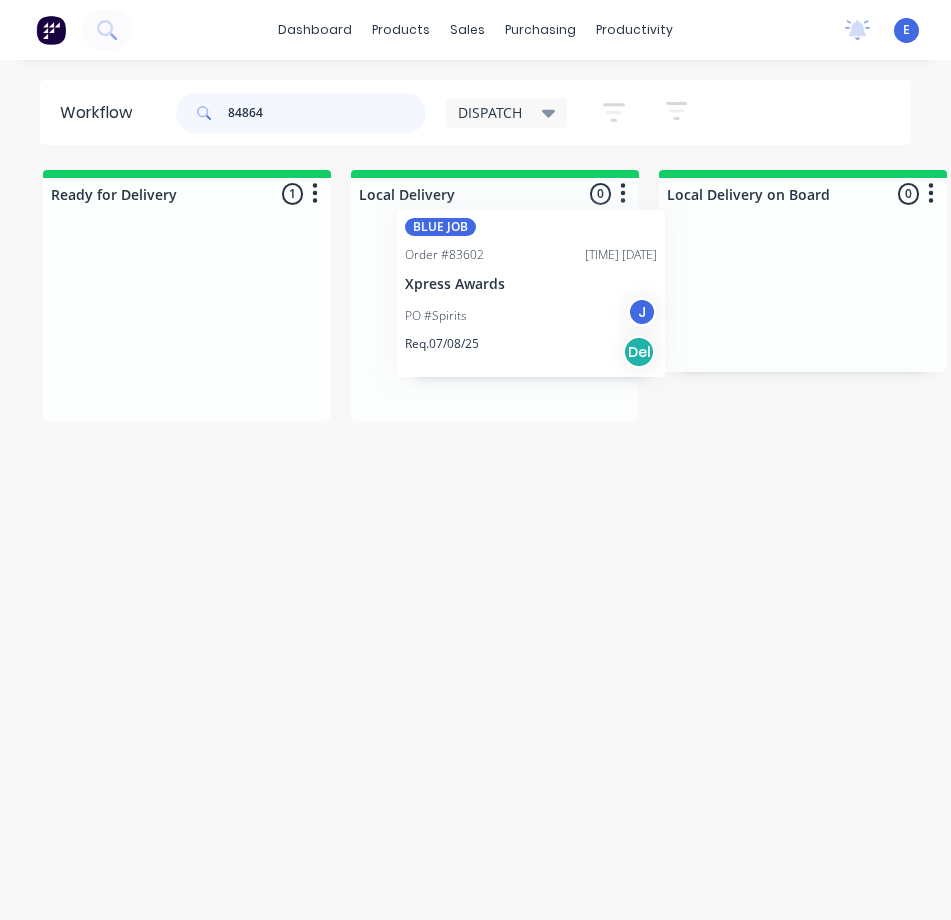 drag, startPoint x: 159, startPoint y: 358, endPoint x: 508, endPoint y: 330, distance: 350.1214 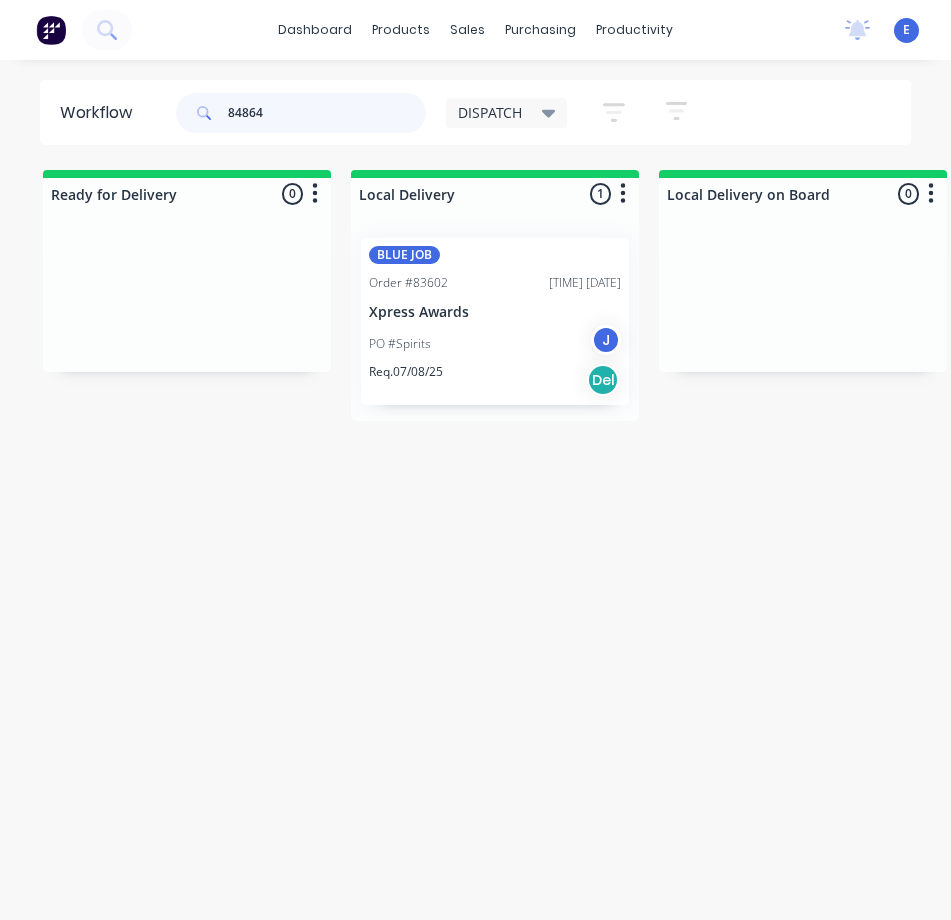 drag, startPoint x: 332, startPoint y: 102, endPoint x: -2, endPoint y: 67, distance: 335.82883 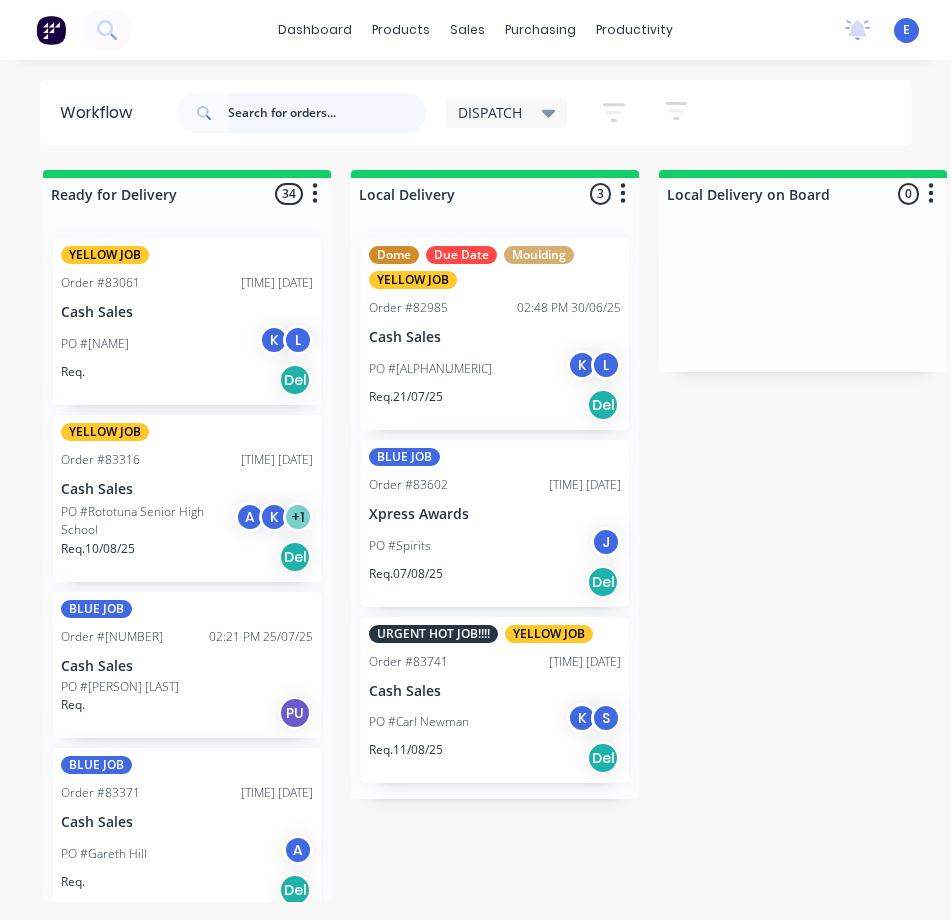 click at bounding box center (327, 113) 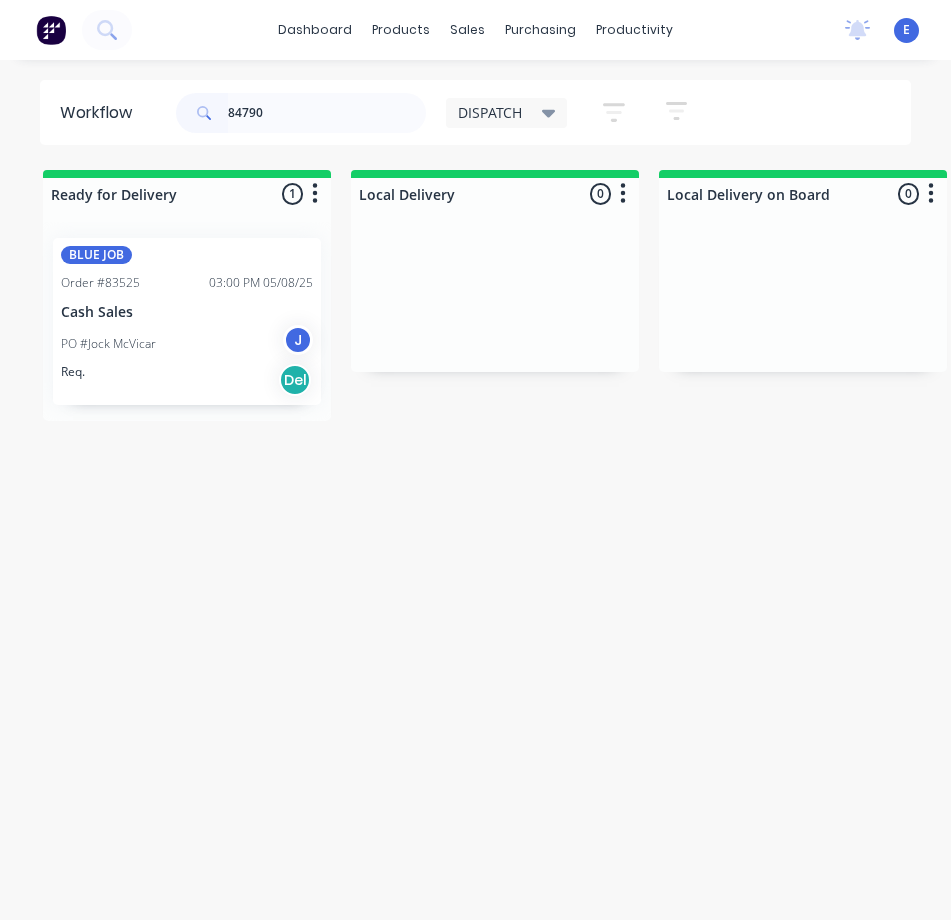 click on "PO #[NAME] J" at bounding box center (187, 344) 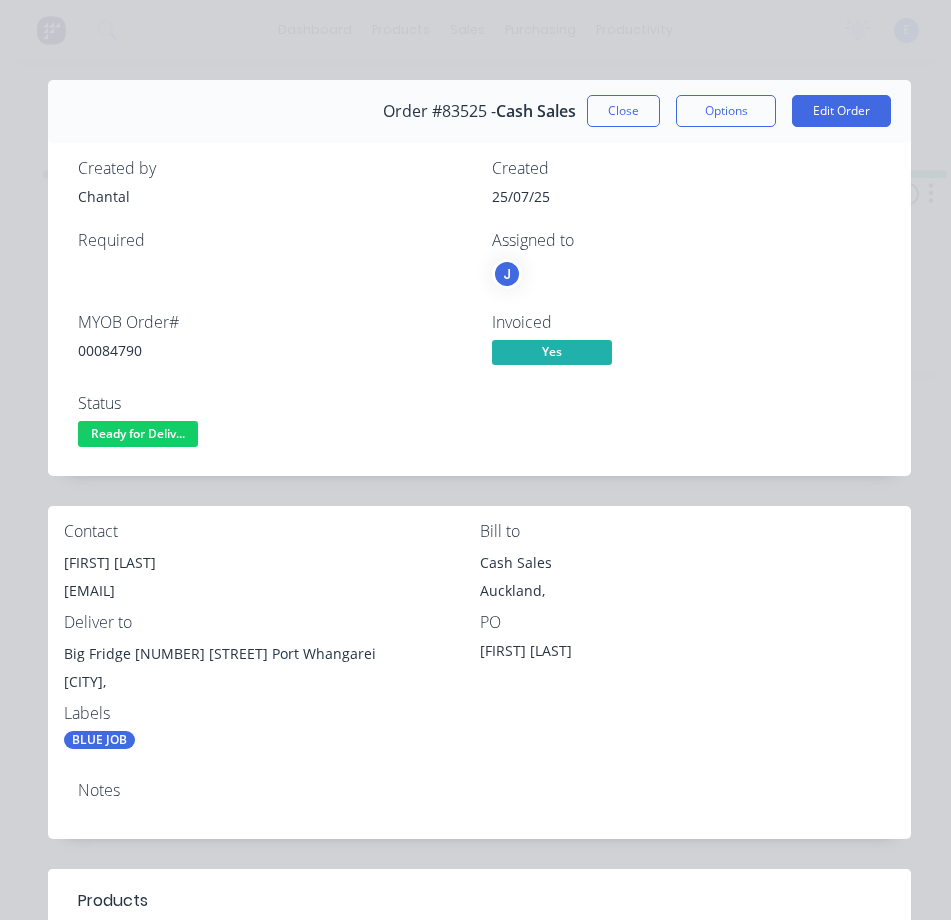 click on "00084790" at bounding box center [273, 350] 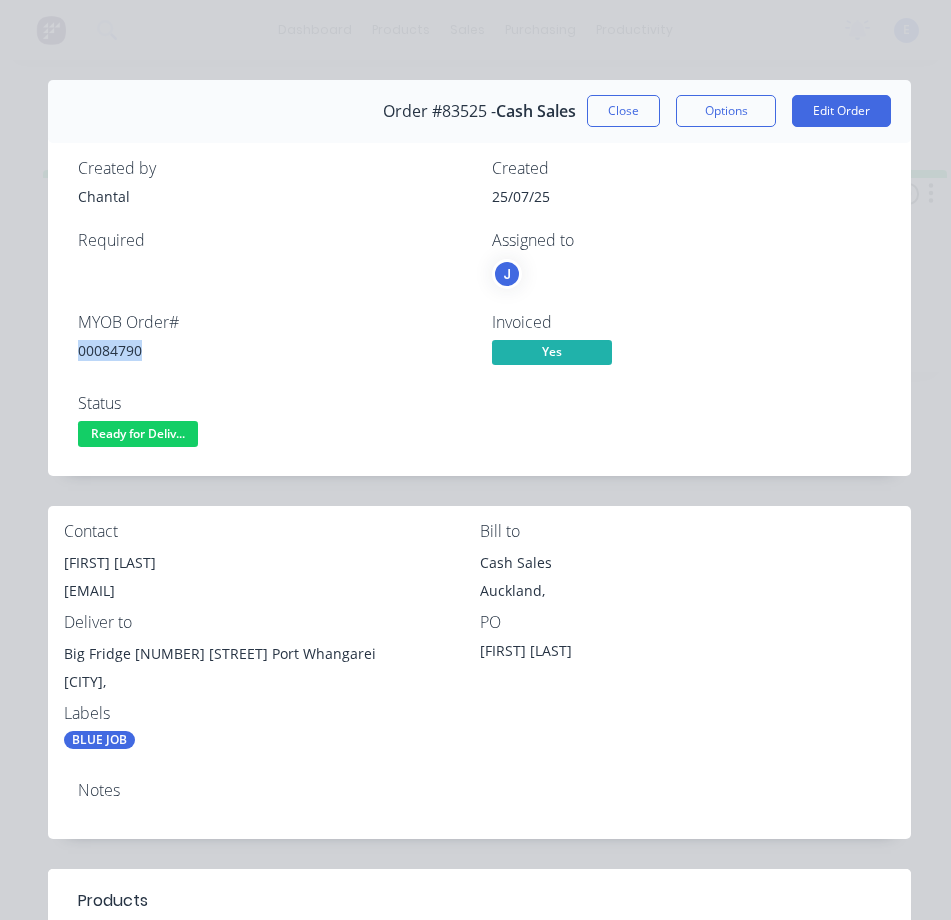 click on "00084790" at bounding box center [273, 350] 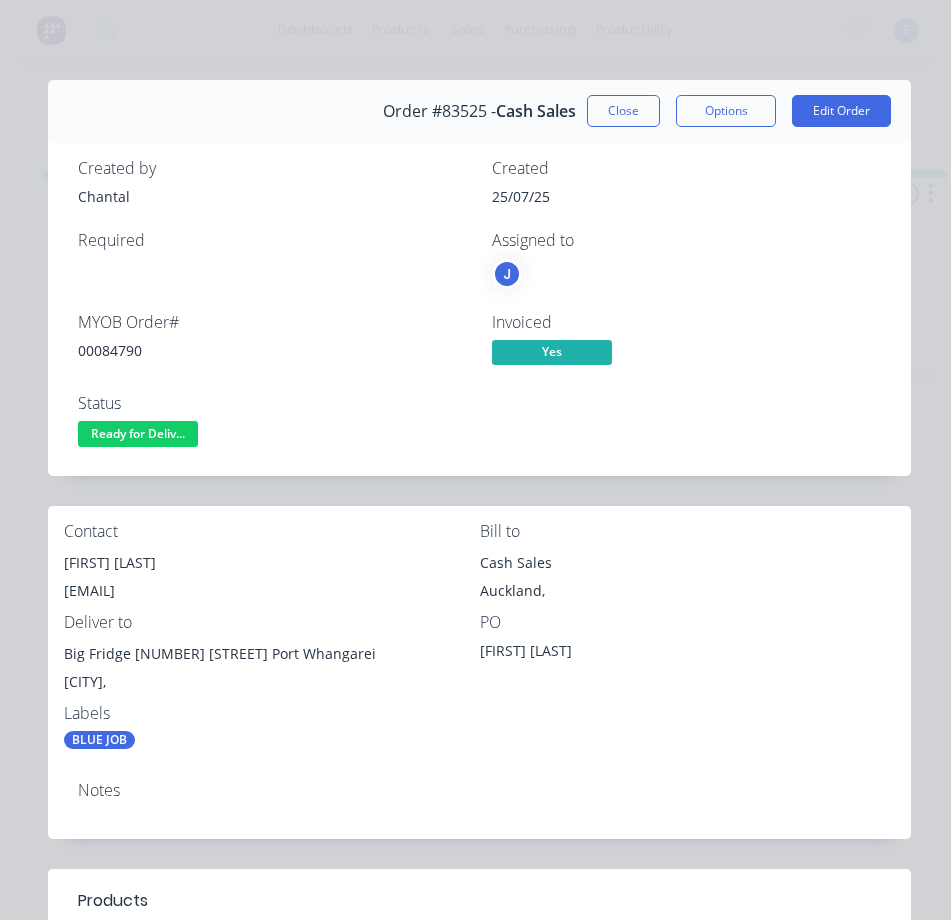 click on "[FIRST] [LAST]" at bounding box center [272, 563] 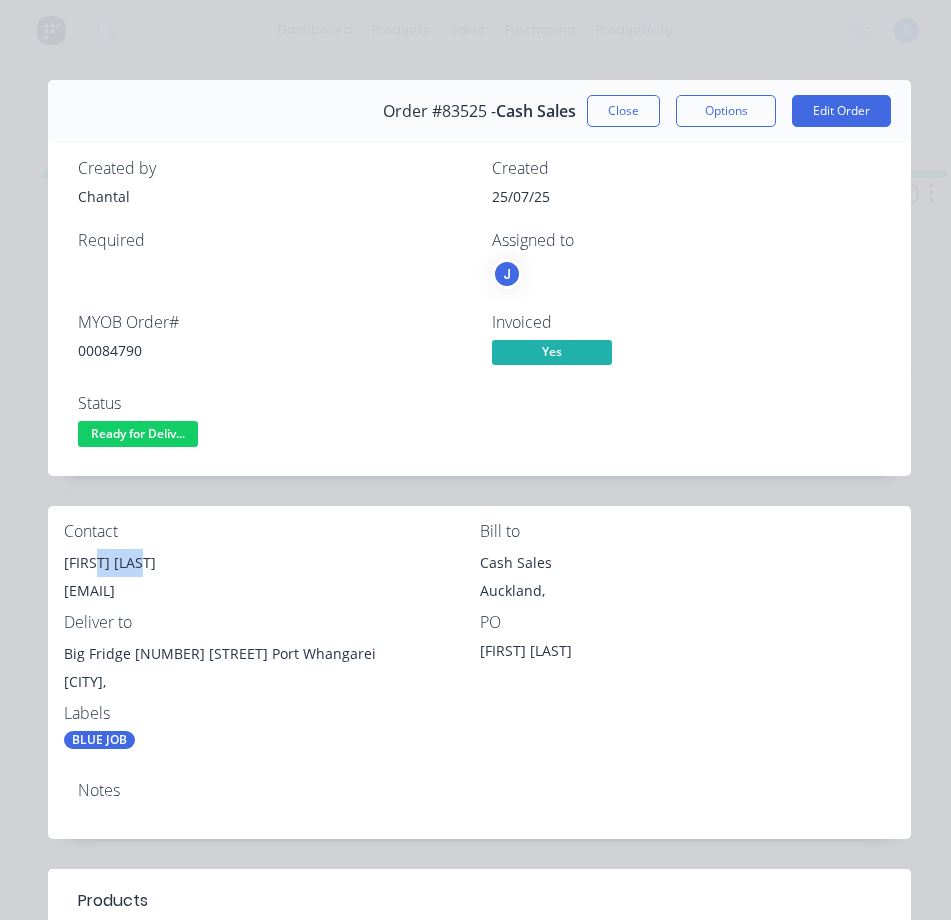 click on "[FIRST] [LAST]" at bounding box center [272, 563] 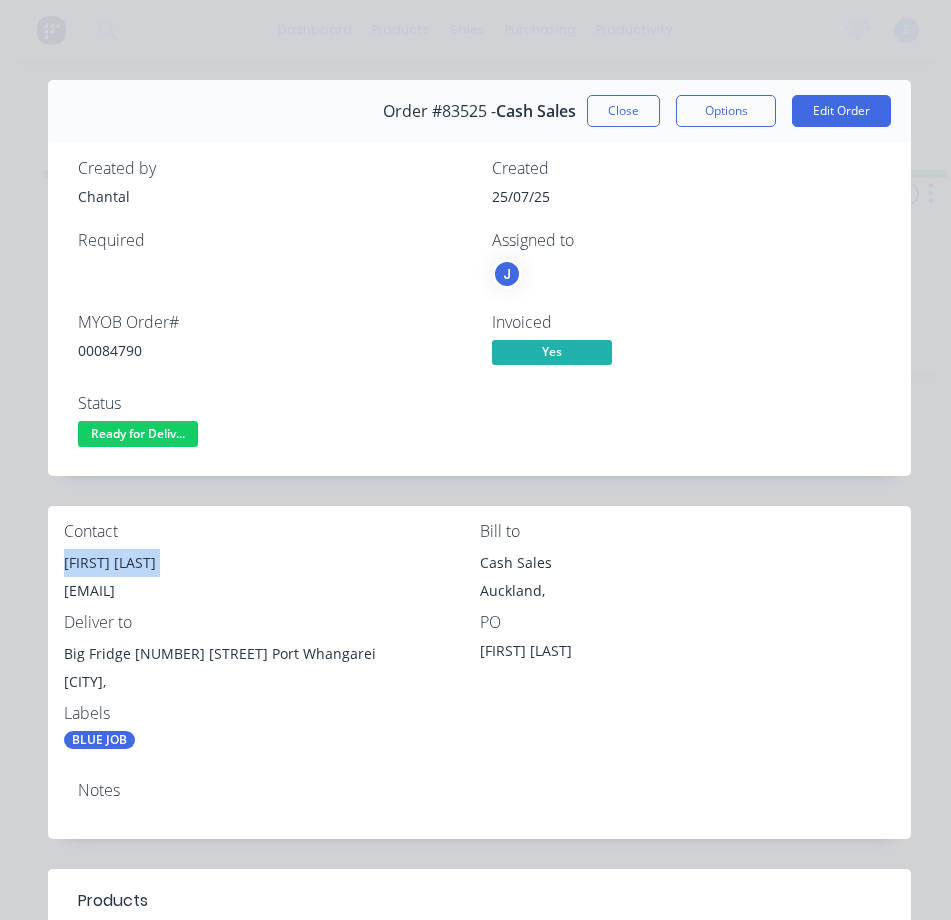 click on "[FIRST] [LAST]" at bounding box center [272, 563] 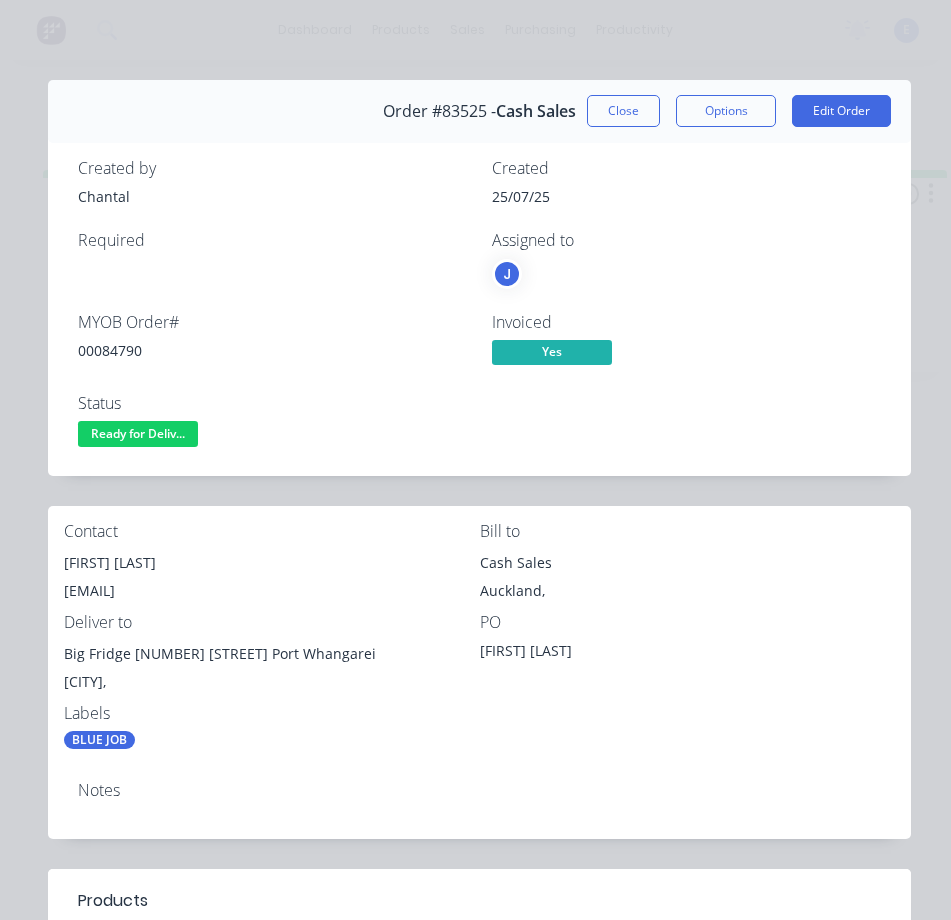 click on "[EMAIL]" at bounding box center [272, 591] 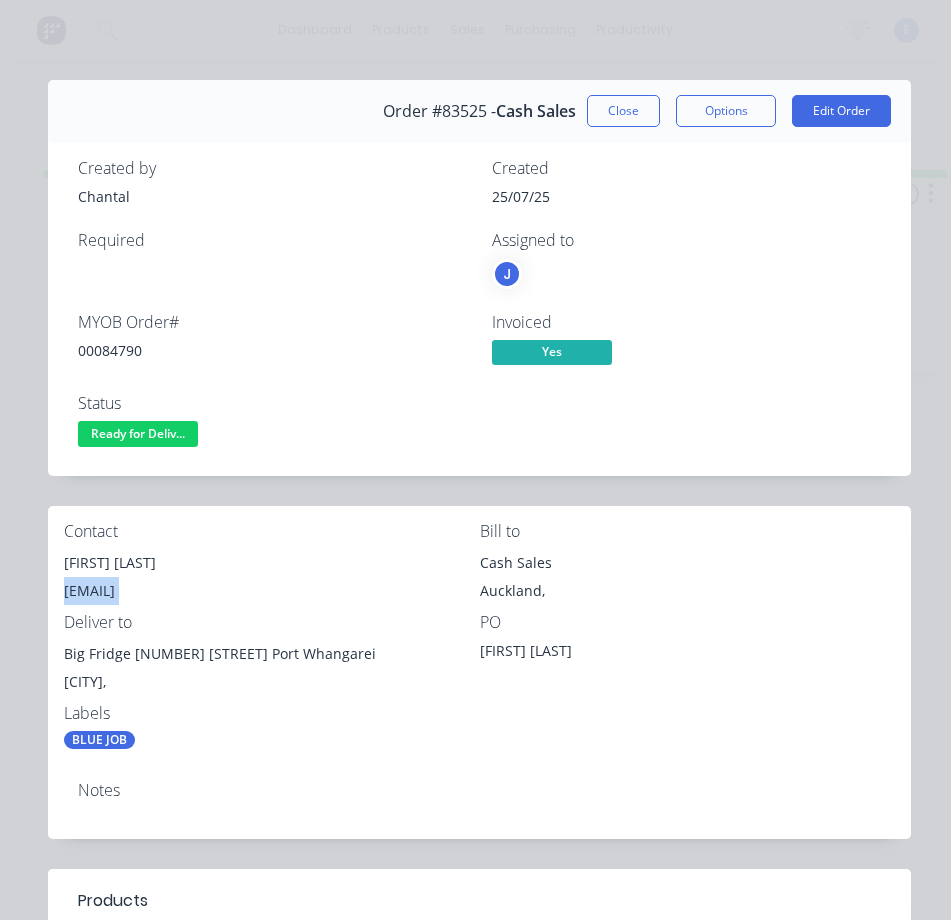 click on "[EMAIL]" at bounding box center [272, 591] 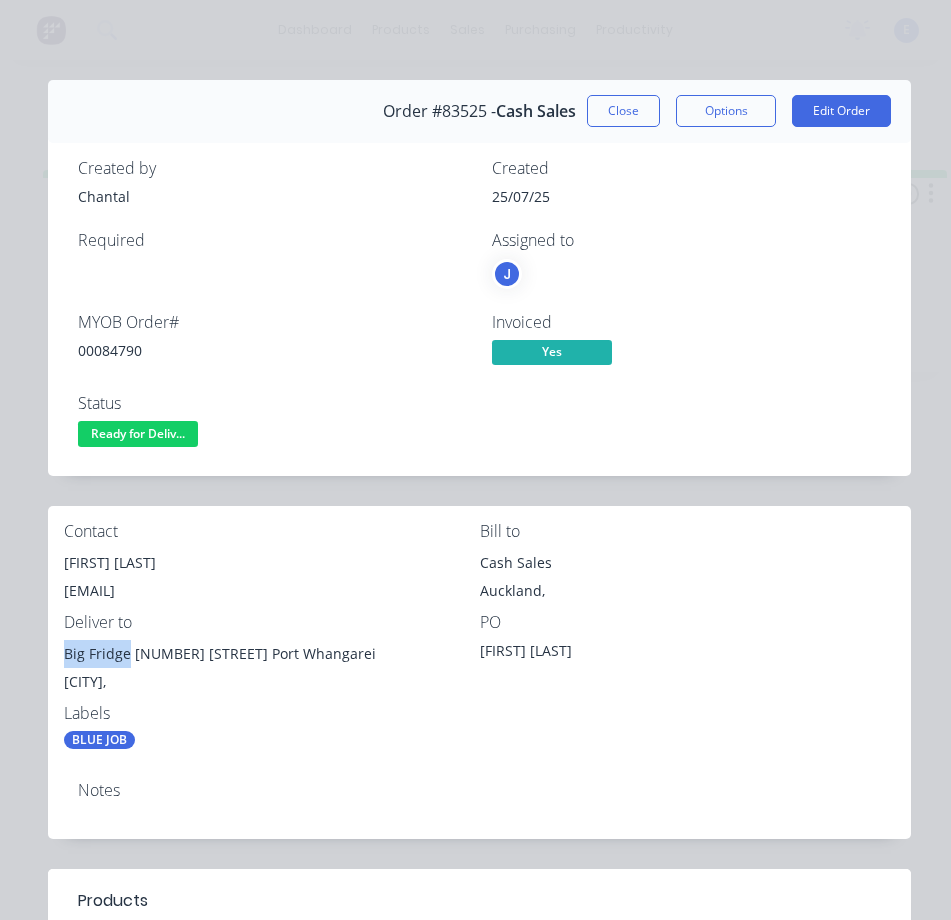 drag, startPoint x: 128, startPoint y: 658, endPoint x: 56, endPoint y: 648, distance: 72.691124 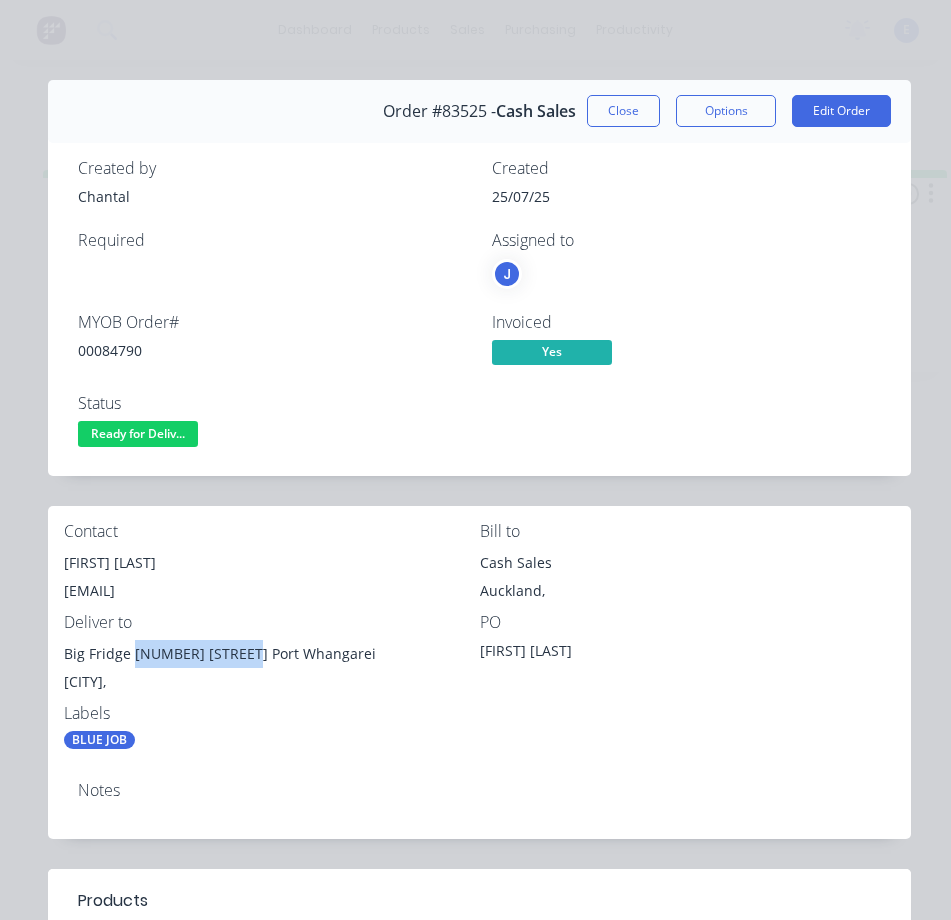 drag, startPoint x: 132, startPoint y: 657, endPoint x: 216, endPoint y: 656, distance: 84.00595 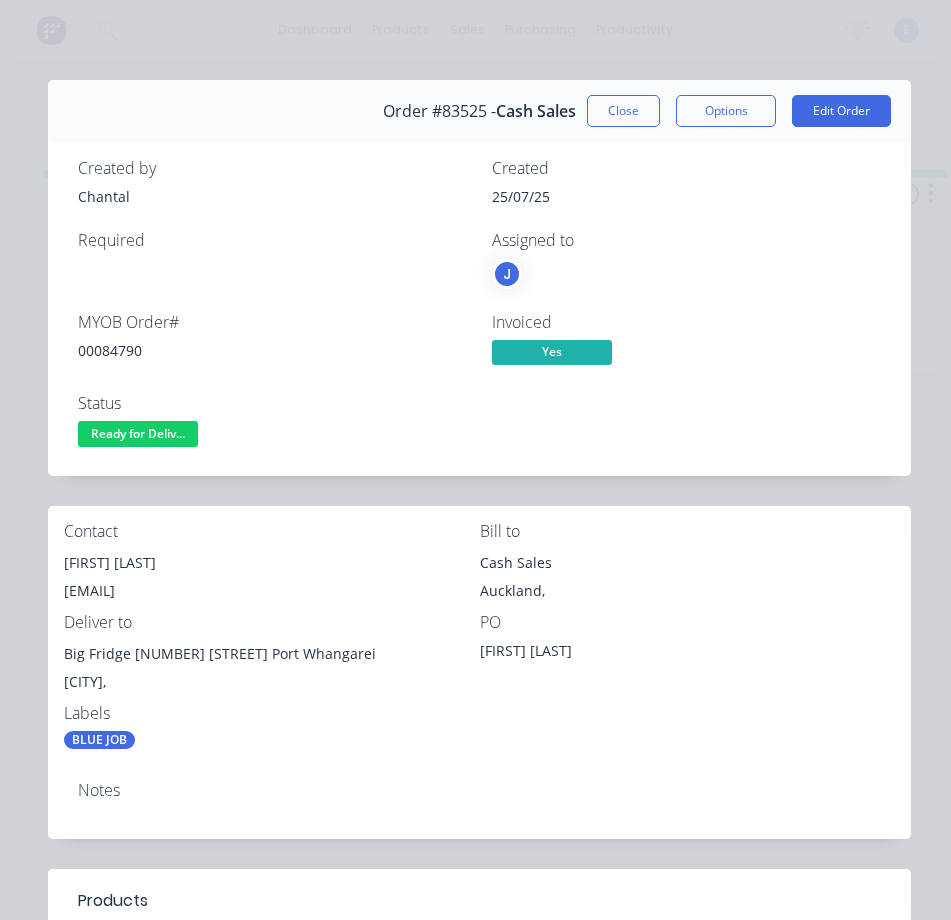 click on "Labels" at bounding box center [272, 713] 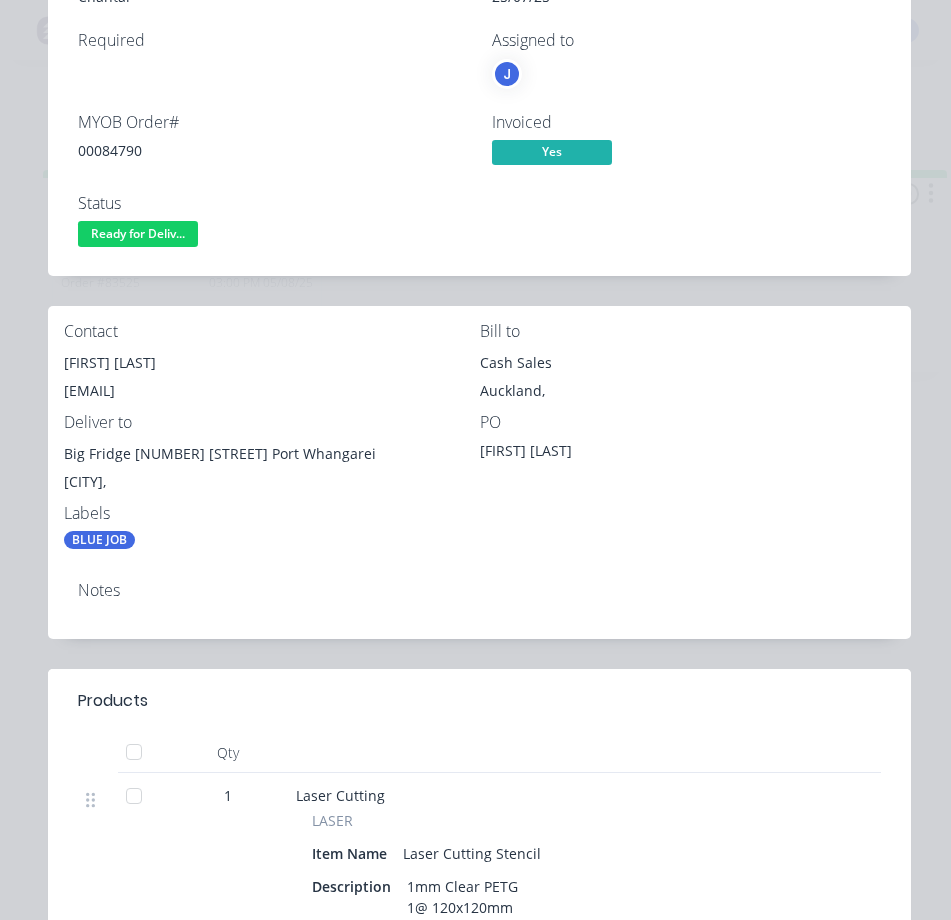 scroll, scrollTop: 0, scrollLeft: 0, axis: both 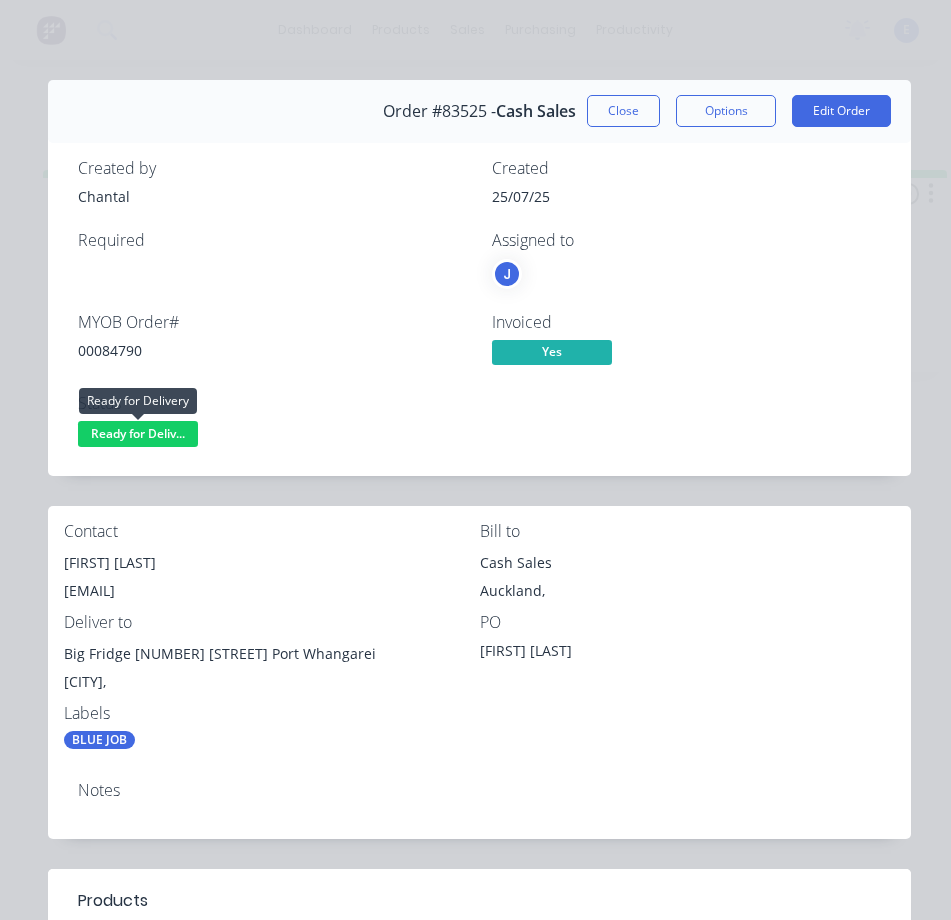 click on "Ready for Deliv..." at bounding box center (138, 433) 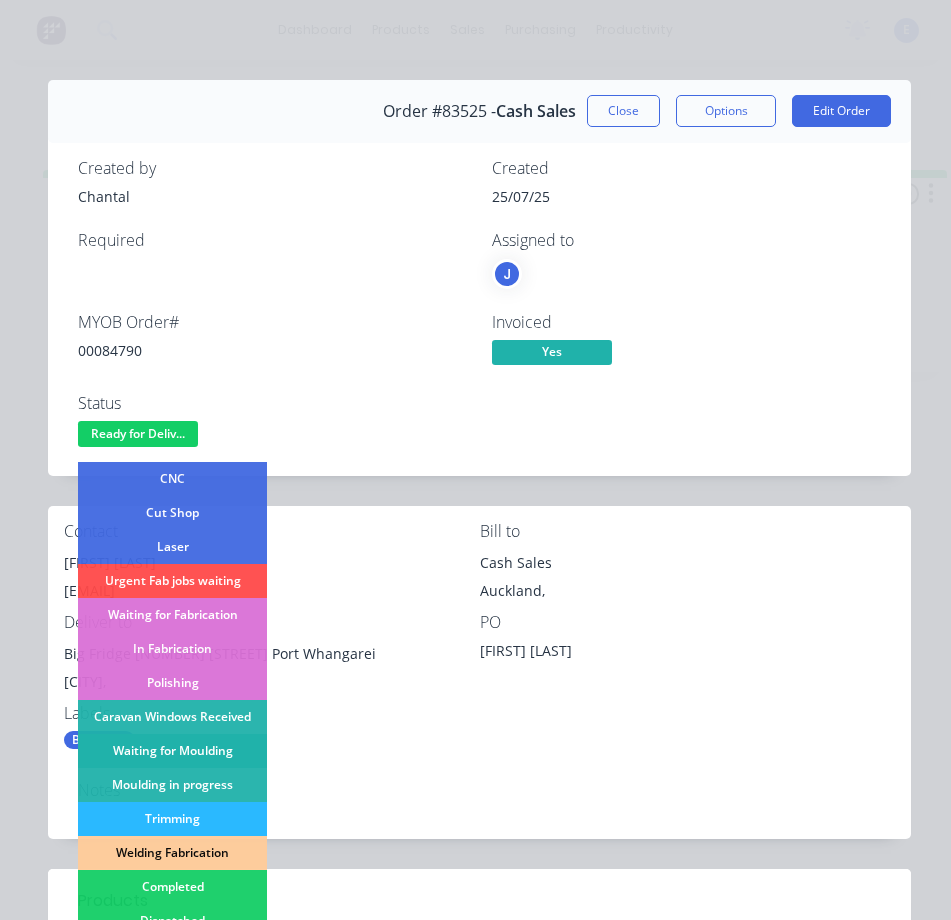 scroll, scrollTop: 200, scrollLeft: 0, axis: vertical 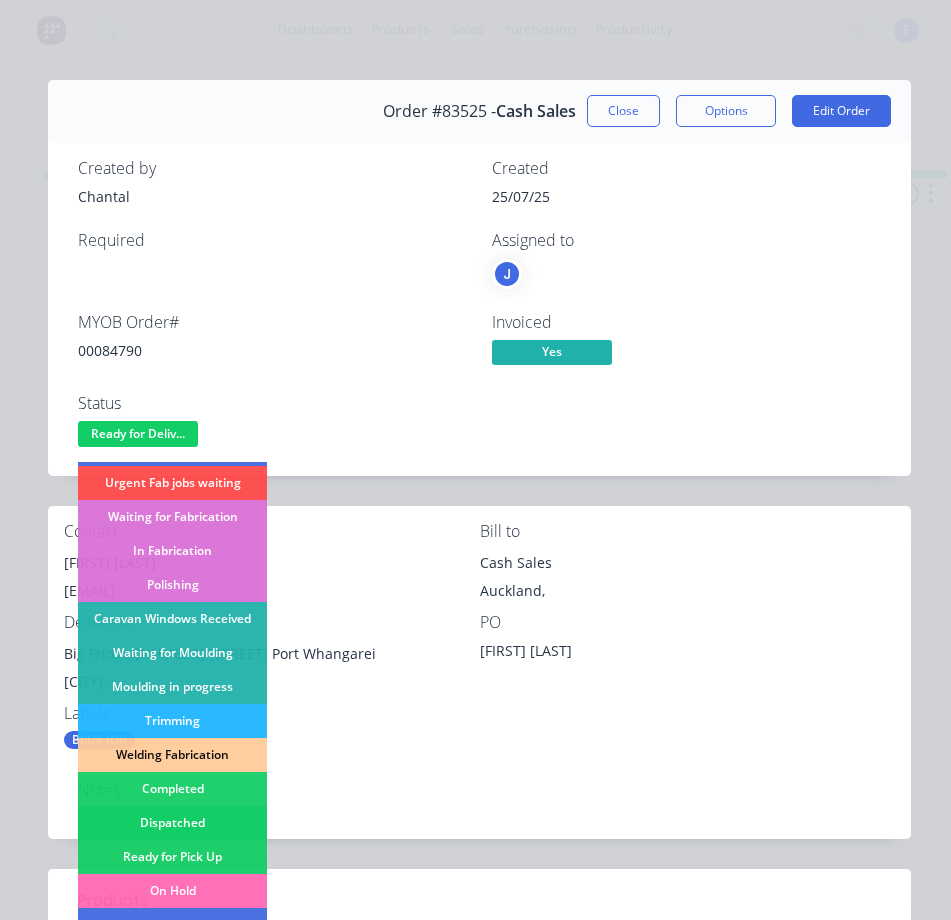 click on "Dispatched" at bounding box center (172, 823) 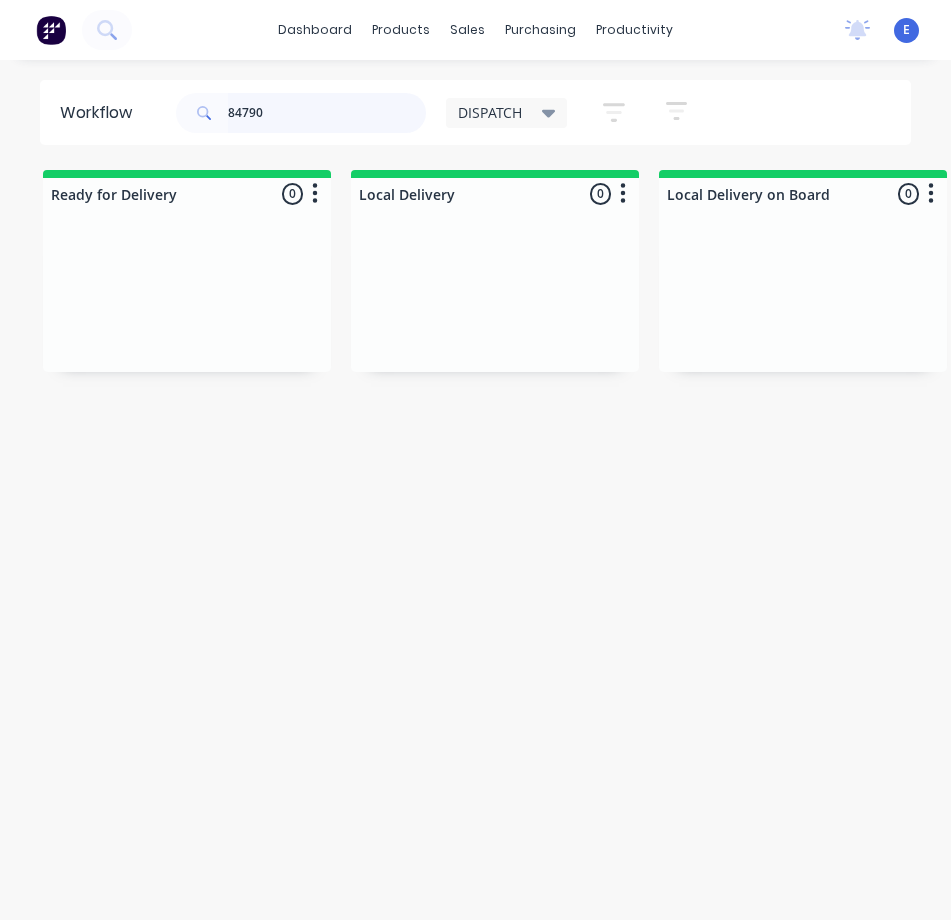 click on "84790" at bounding box center [327, 113] 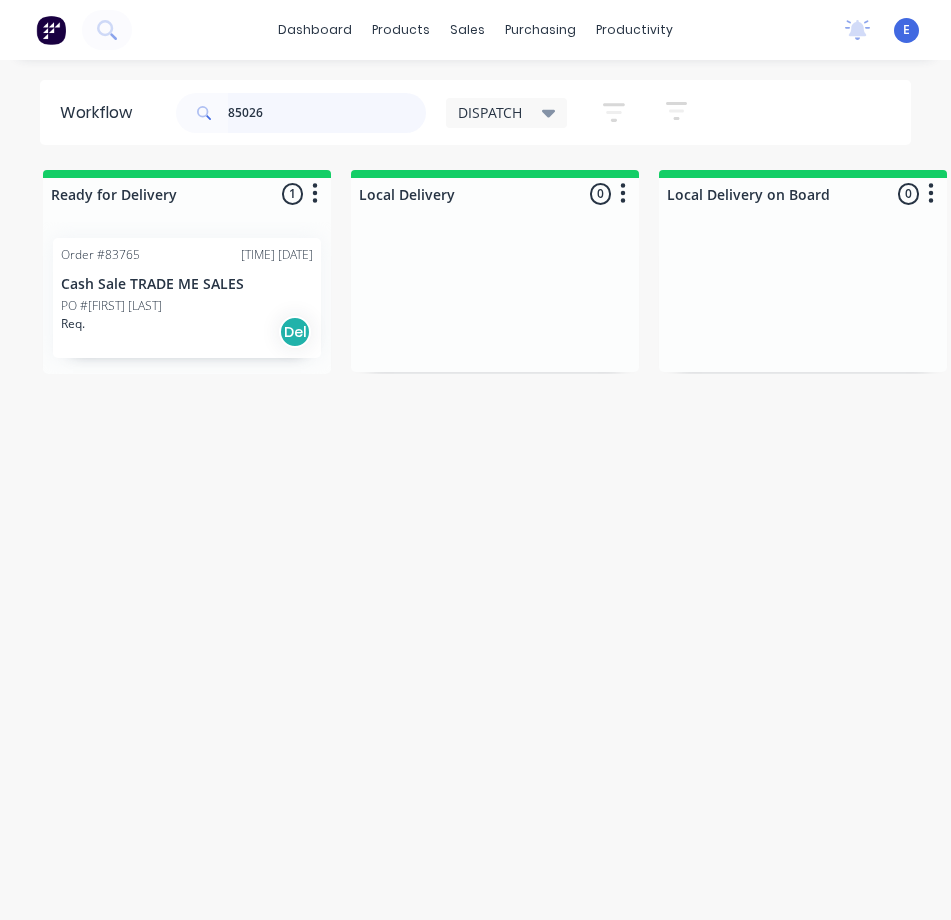 type on "85026" 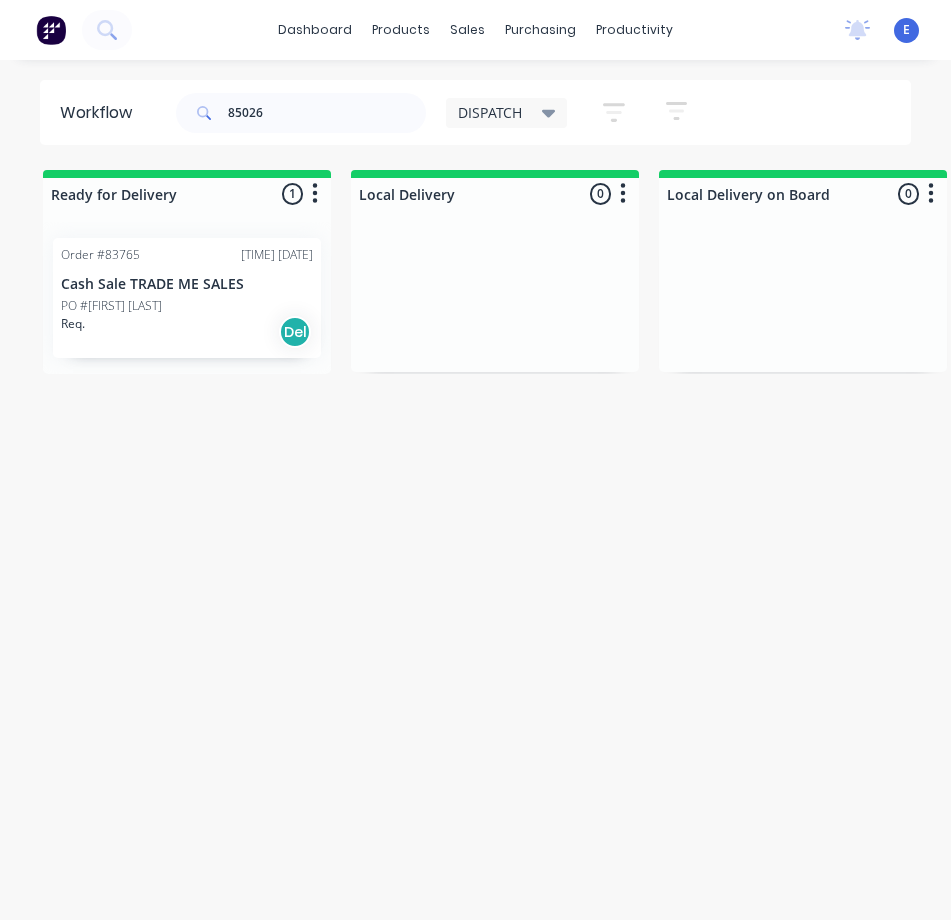 click on "Req. Del" at bounding box center (187, 332) 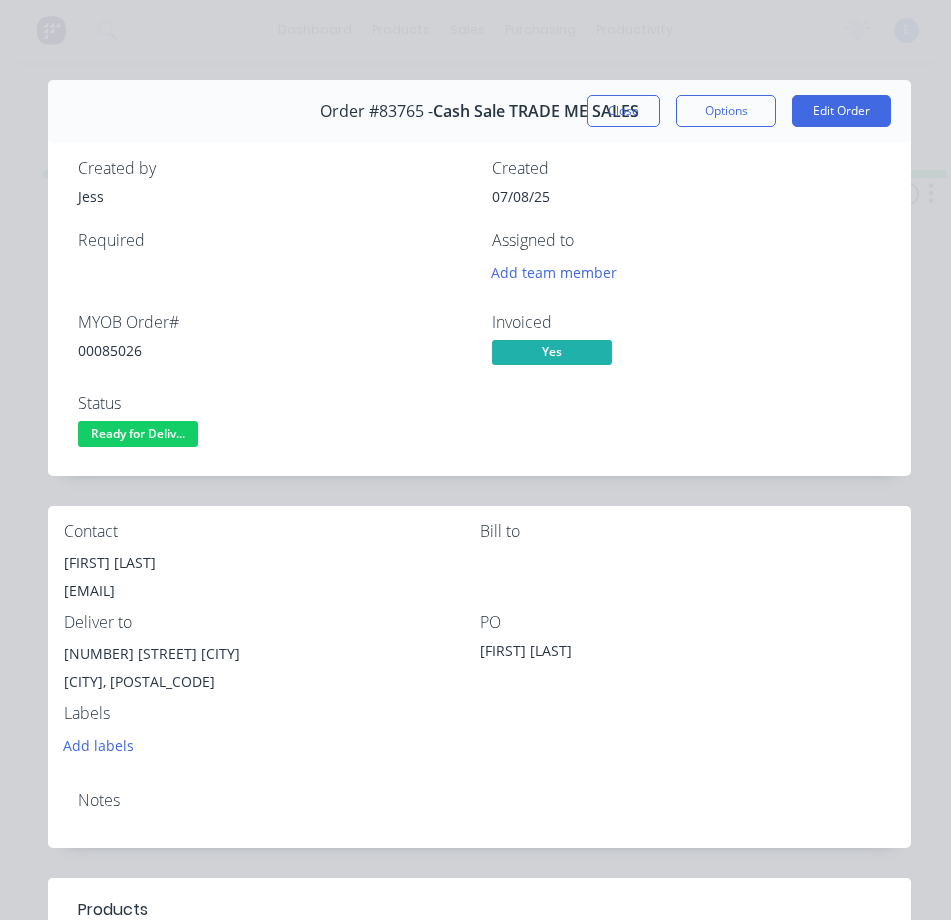click on "00085026" at bounding box center [273, 350] 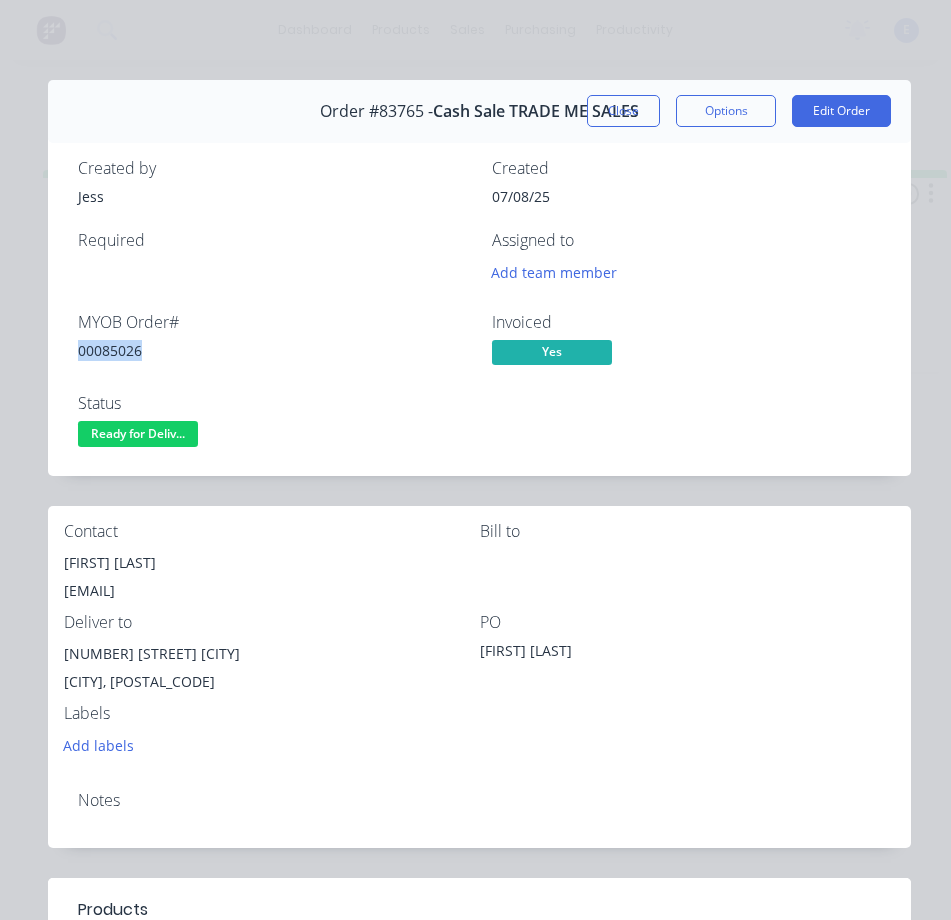 click on "00085026" at bounding box center [273, 350] 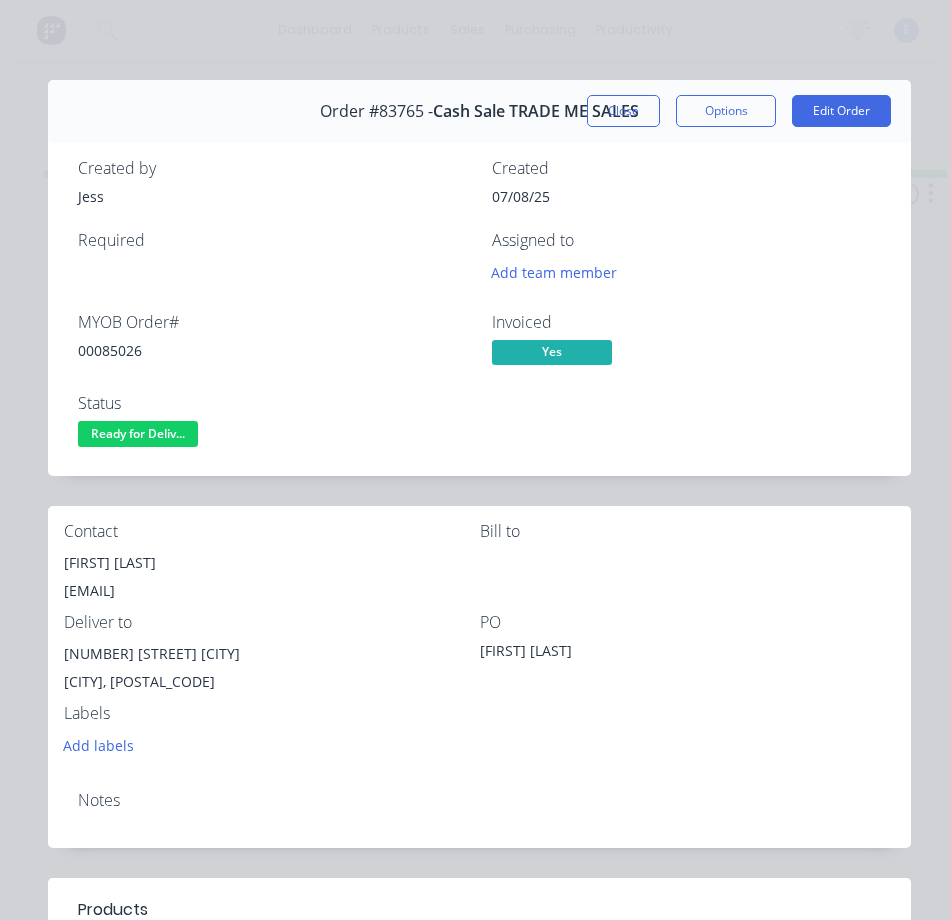 click on "[FIRST] [LAST]" at bounding box center (272, 563) 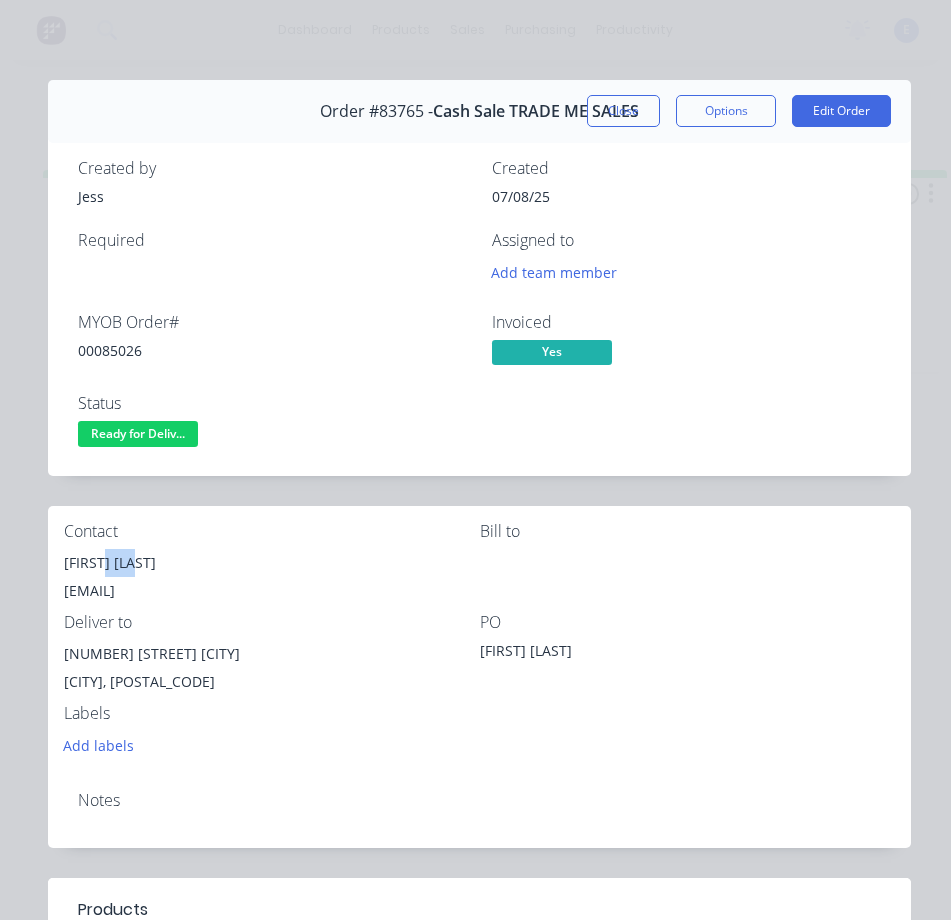 click on "[FIRST] [LAST]" at bounding box center [272, 563] 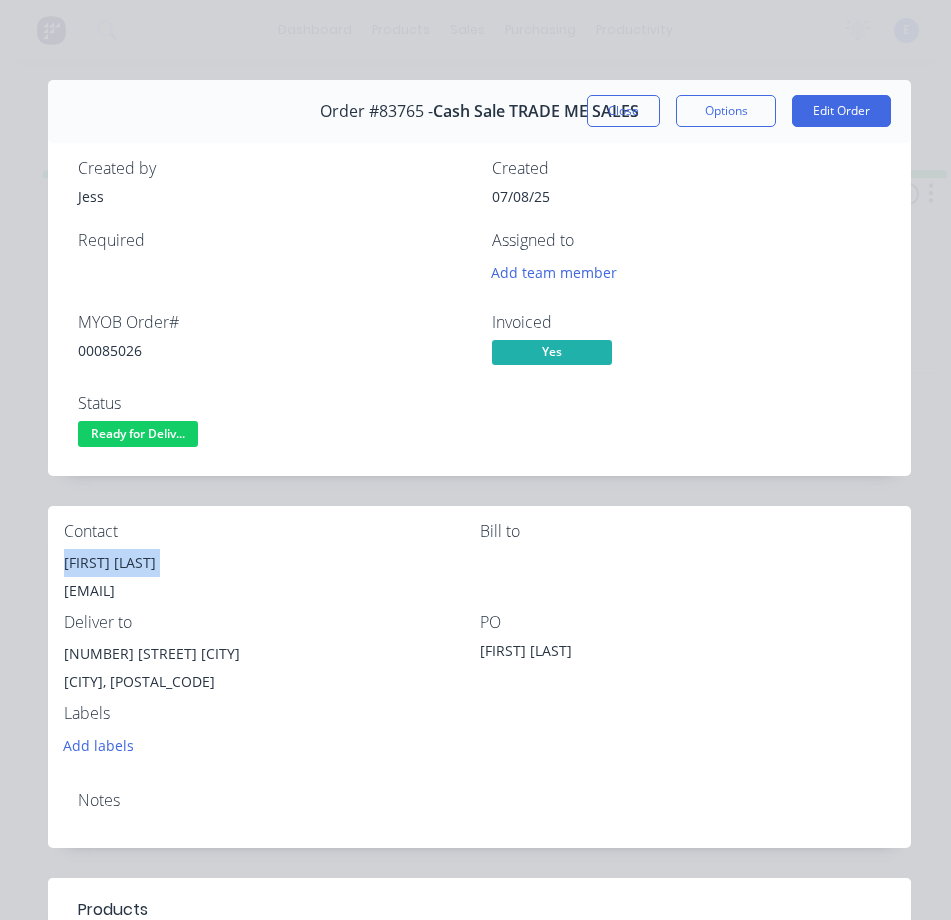 click on "[FIRST] [LAST]" at bounding box center [272, 563] 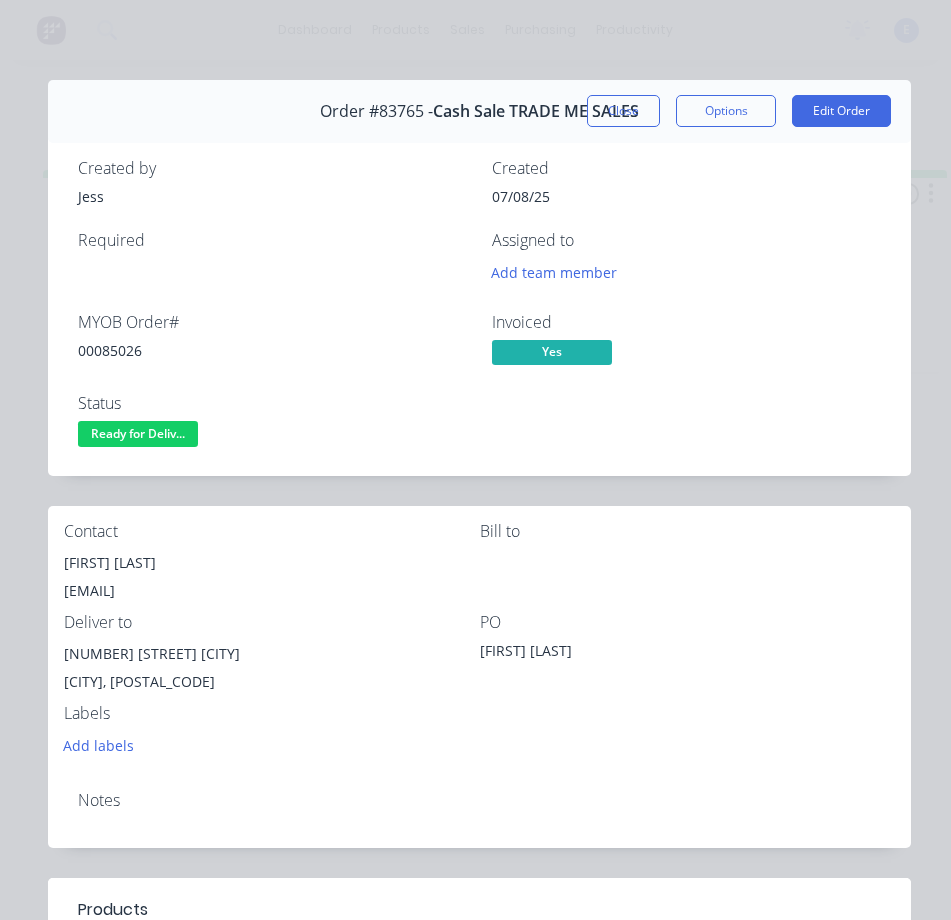 click on "[EMAIL]" at bounding box center [272, 591] 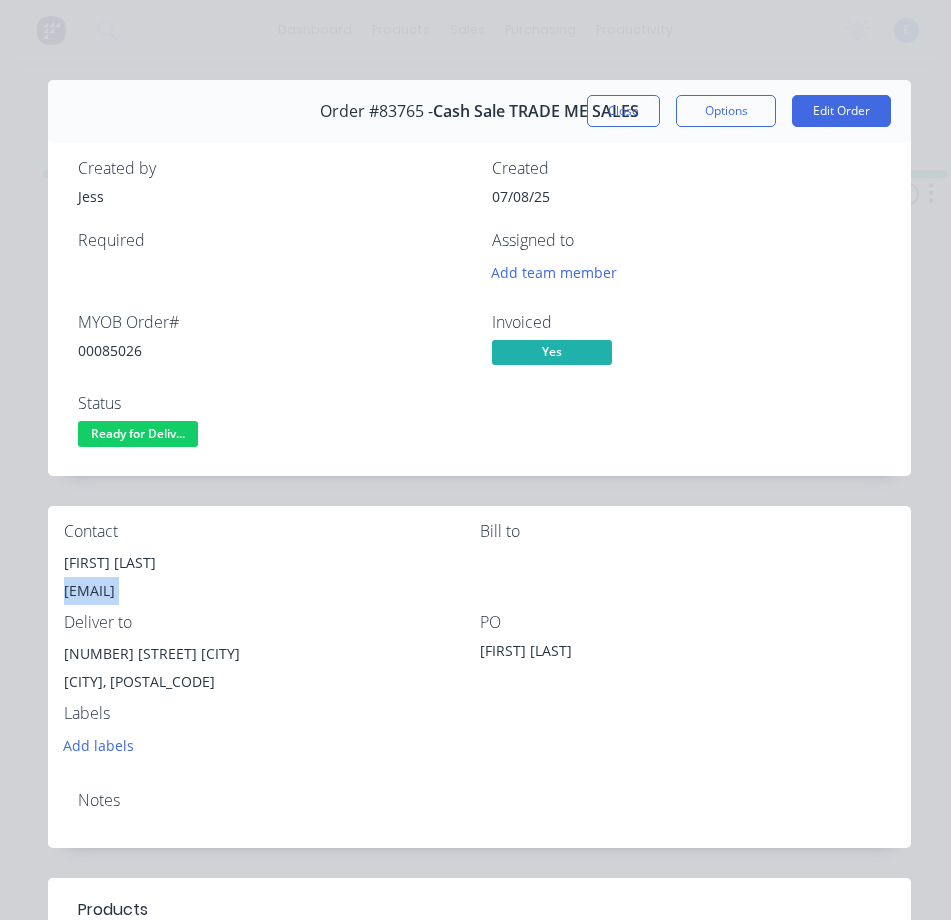 click on "[EMAIL]" at bounding box center (272, 591) 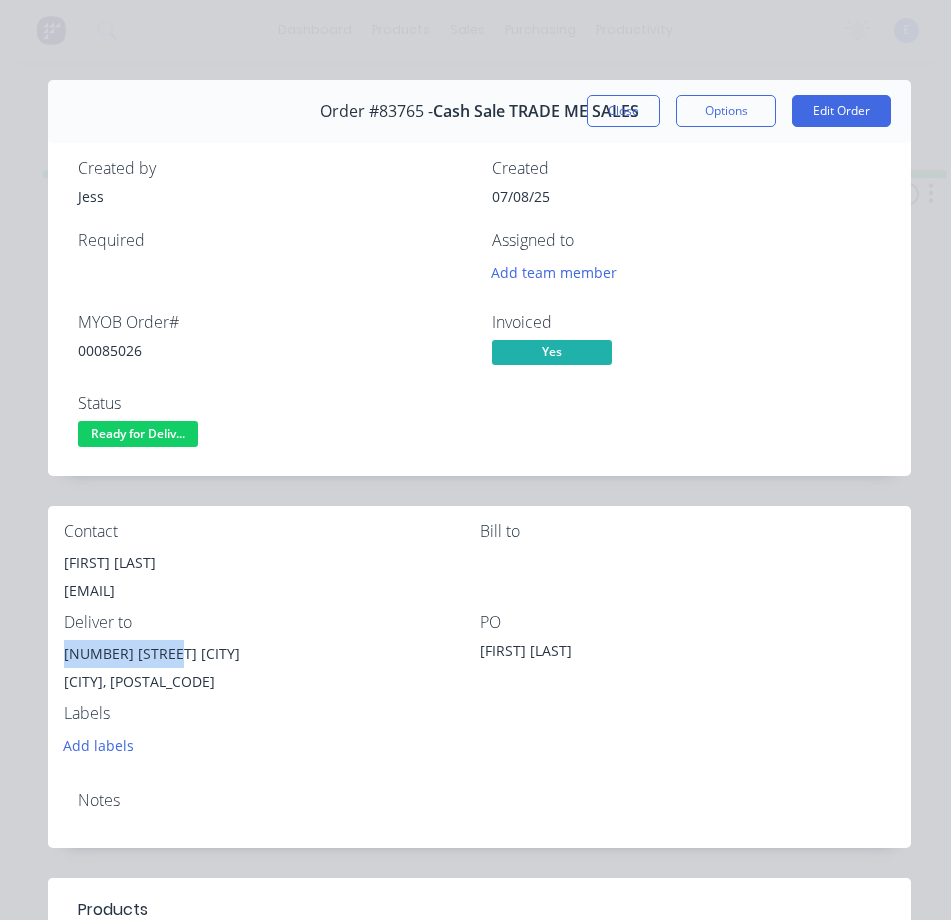 drag, startPoint x: 169, startPoint y: 654, endPoint x: 63, endPoint y: 657, distance: 106.04244 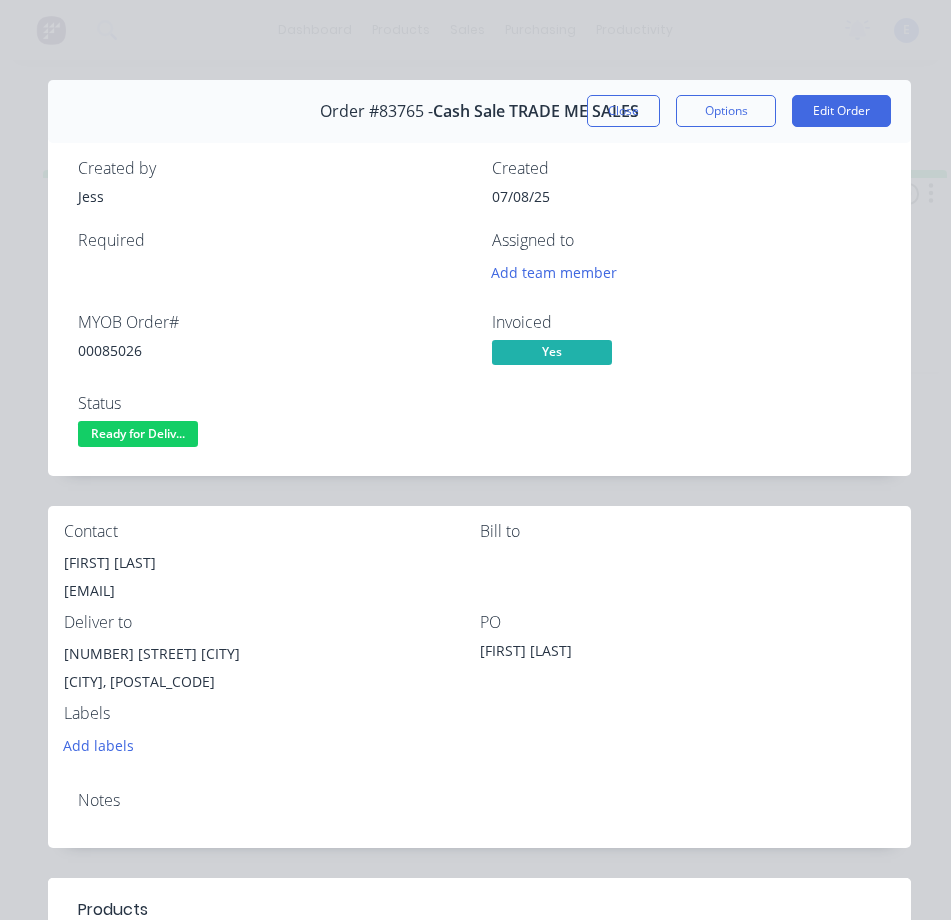click on "[CITY], [POSTAL_CODE]" at bounding box center [272, 682] 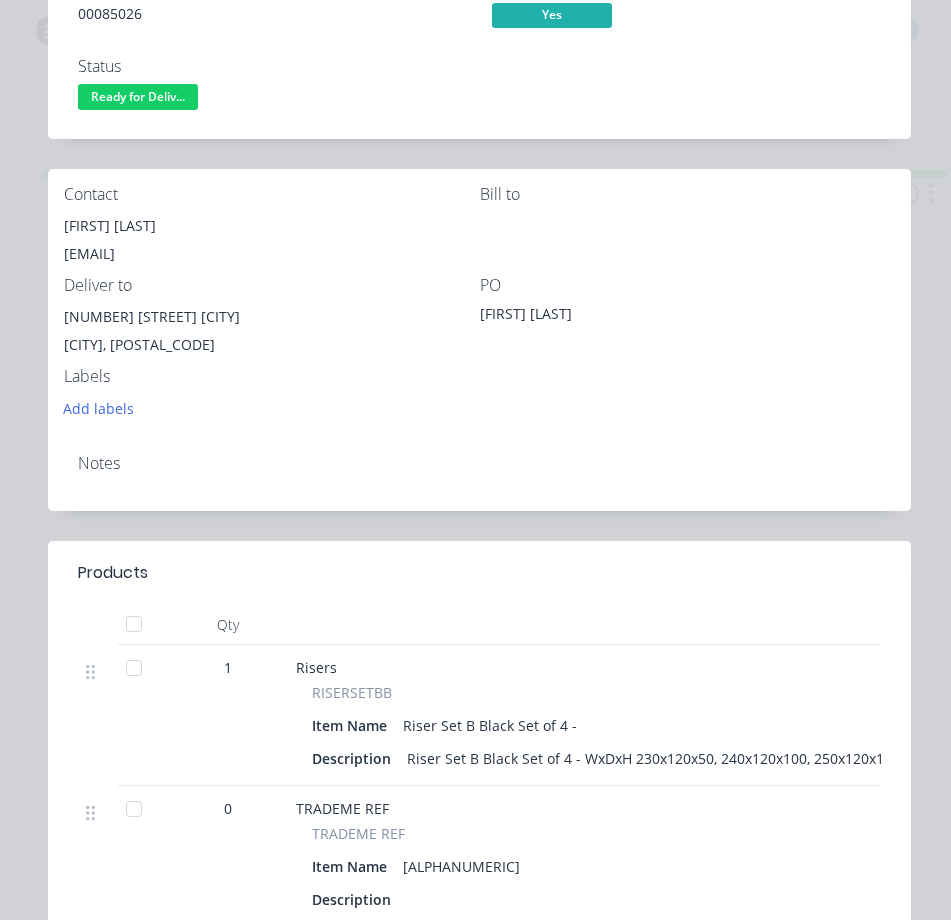 scroll, scrollTop: 0, scrollLeft: 0, axis: both 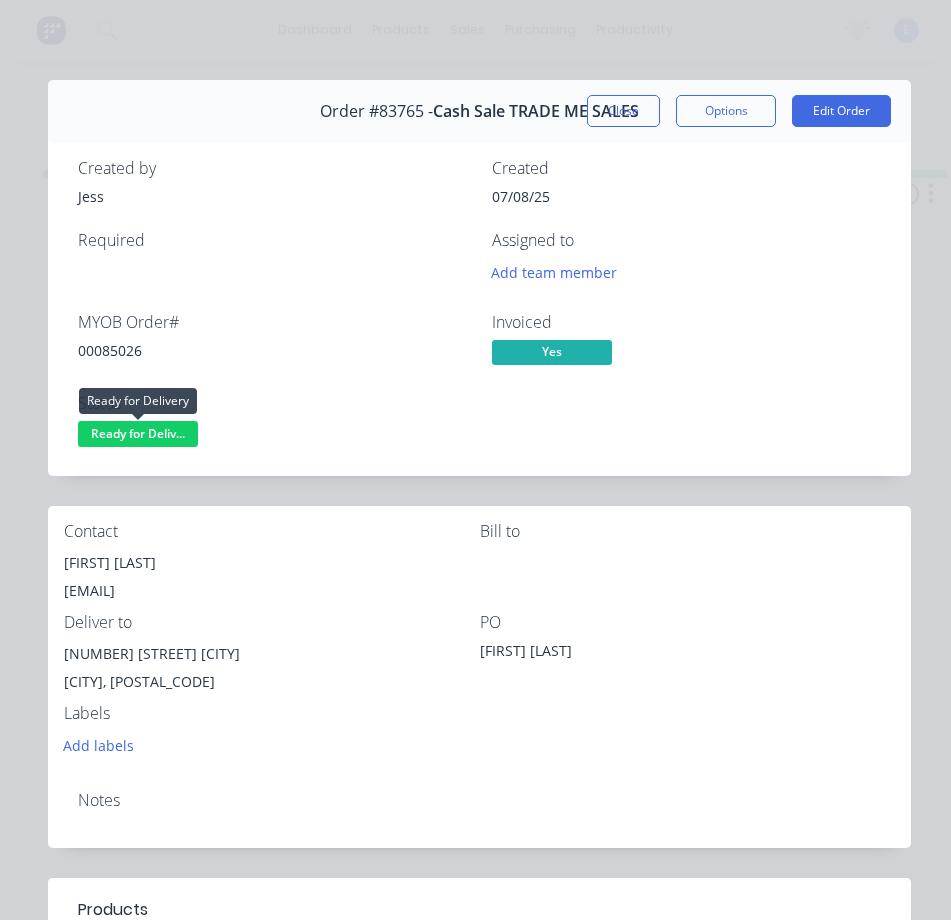 drag, startPoint x: 138, startPoint y: 434, endPoint x: 148, endPoint y: 457, distance: 25.079872 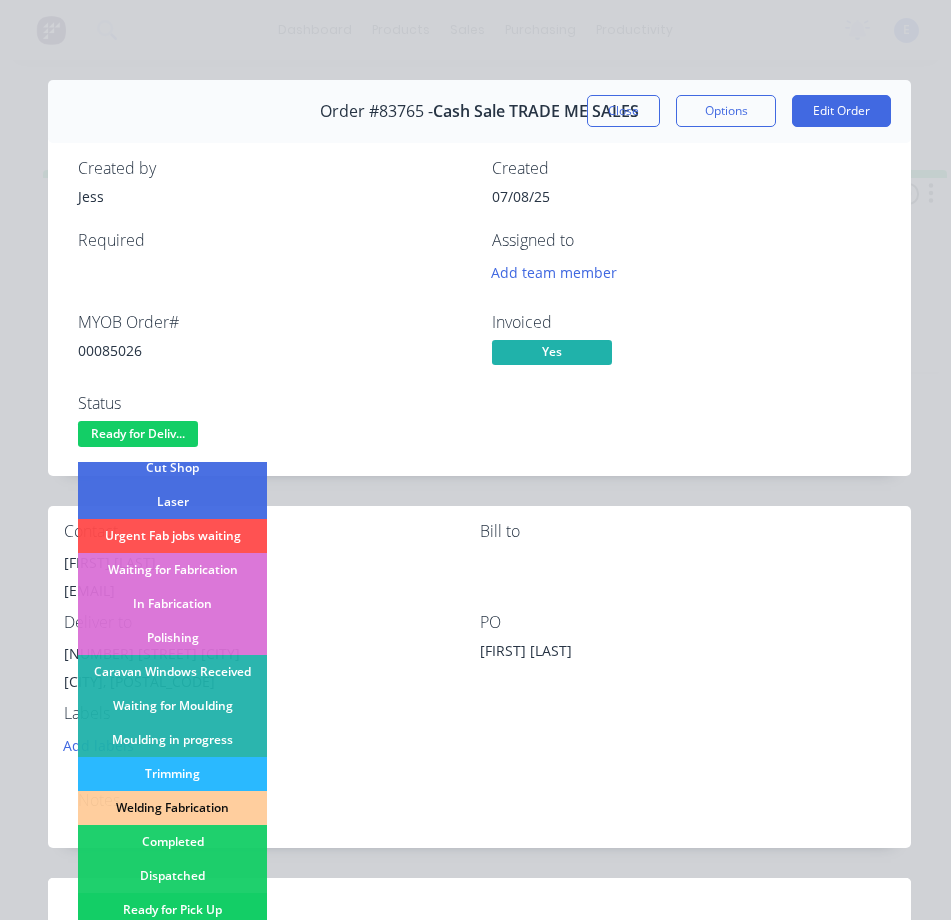 scroll, scrollTop: 300, scrollLeft: 0, axis: vertical 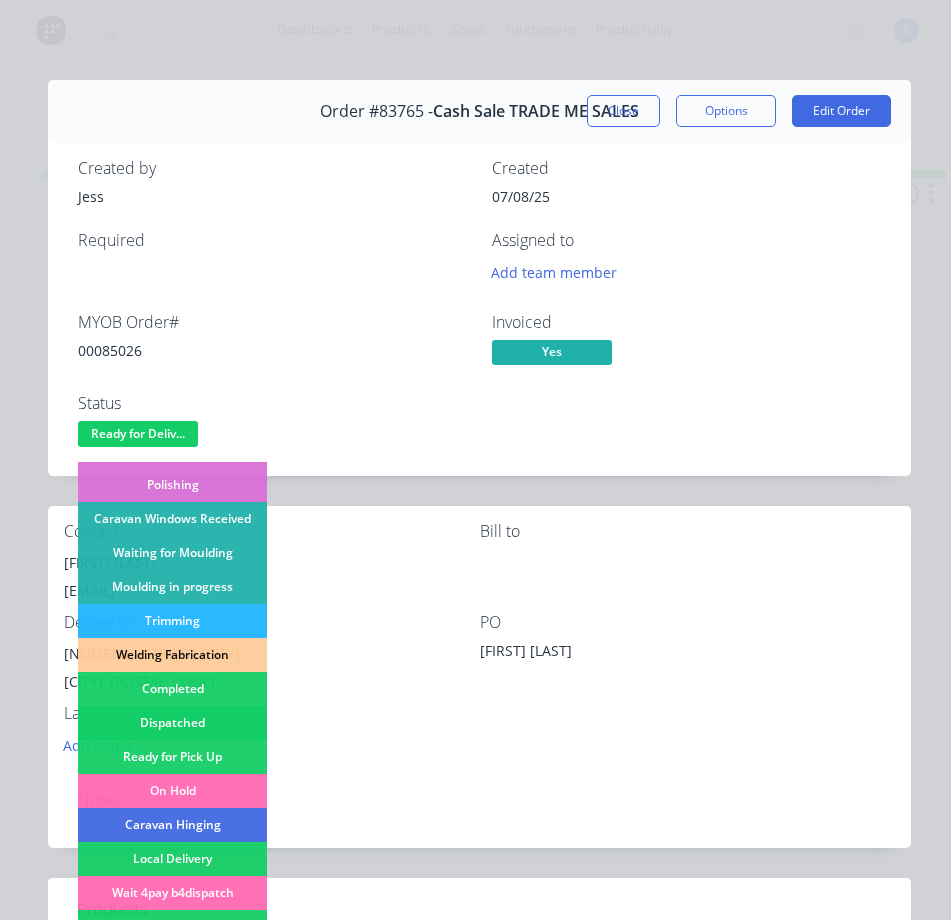 click on "Dispatched" at bounding box center (172, 723) 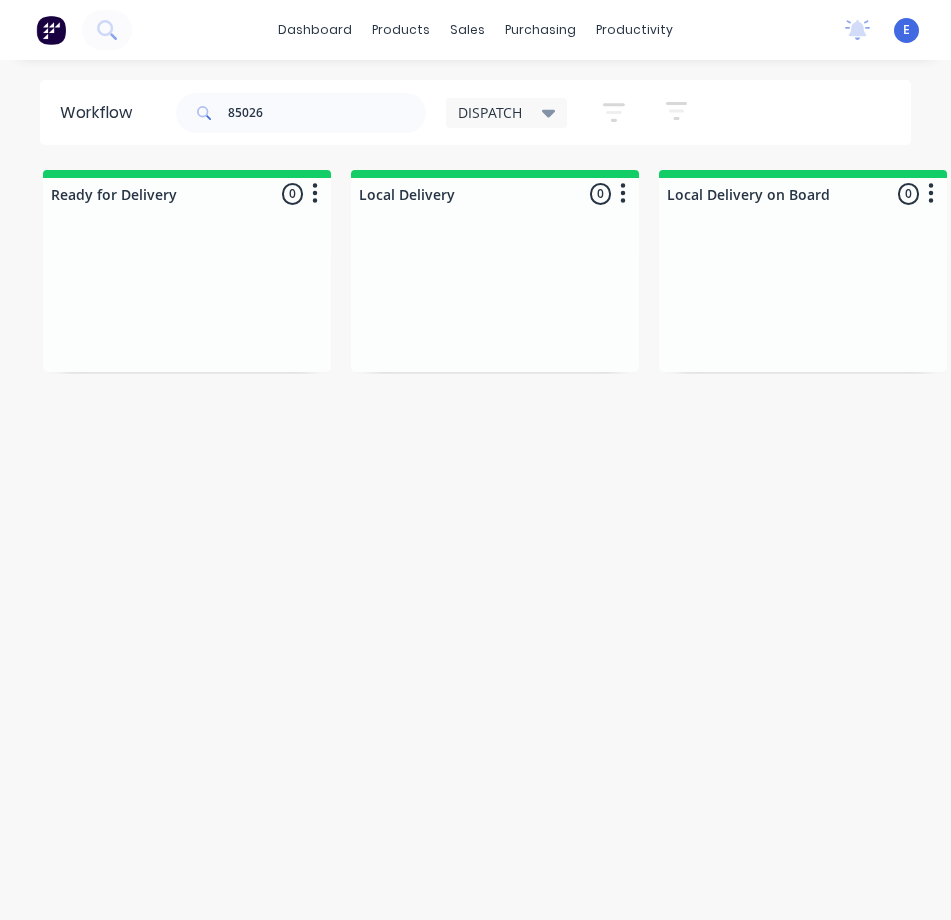 click on "Workflow [NUMBER] DISPATCH Save new view None edit DISPATCH (Default) edit CUT SHOP edit FABRICATION edit Invoicing edit MOULDING edit Show/Hide statuses Show line item cards Show line item cards Hide line item cards Sort by Created date Created date Required date Order number Customer name Most recent Filter by assignee Filter by labels Ready for Delivery 0 Sort By Created date Required date Order number Customer name Most recent Summaries Total order value Invoiced to date To be invoiced Local Delivery 0 Sort By Created date Required date Order number Customer name Most recent Summaries Total order value Invoiced to date To be invoiced Local Delivery on Board 0 Sort By Created date Required date Order number Customer name Most recent Summaries Total order value Invoiced to date To be invoiced Dispatched 1 Sort By Created date Required date Order number Customer name Most recent Summaries Total order value Invoiced to date To be invoiced Order #[NUMBER] [TIME] [DATE] Cash Sale TRADE ME SALES Req." at bounding box center (475, 500) 